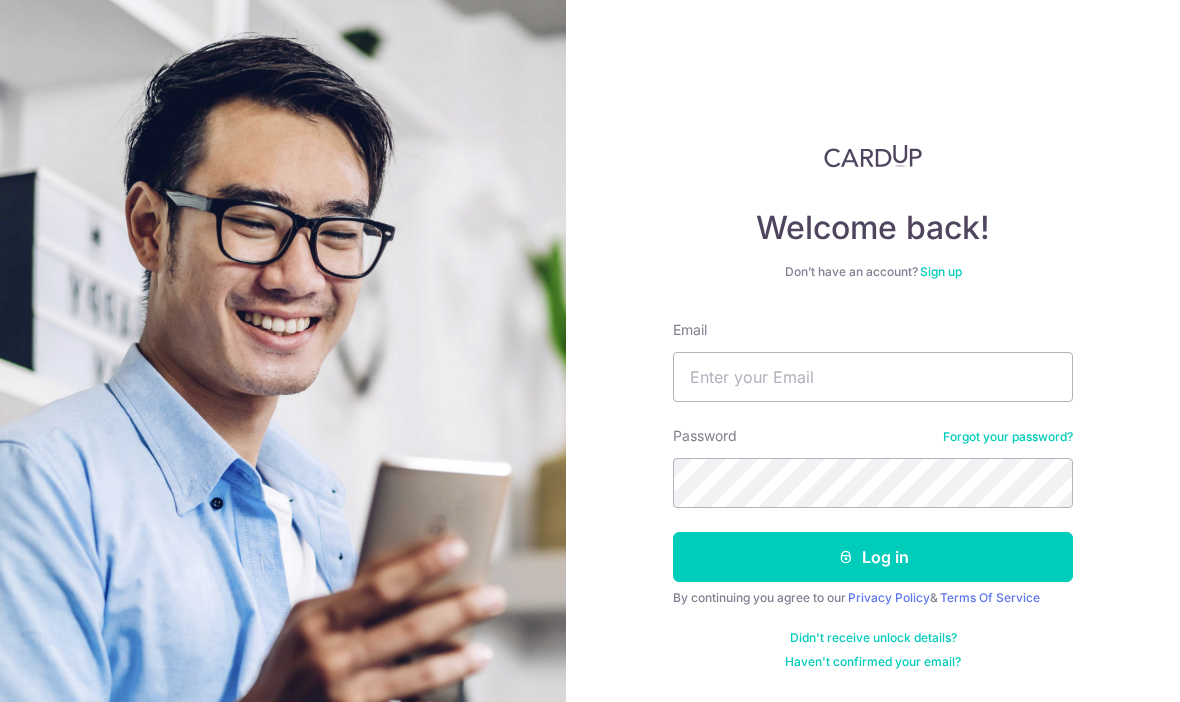 scroll, scrollTop: 209, scrollLeft: 0, axis: vertical 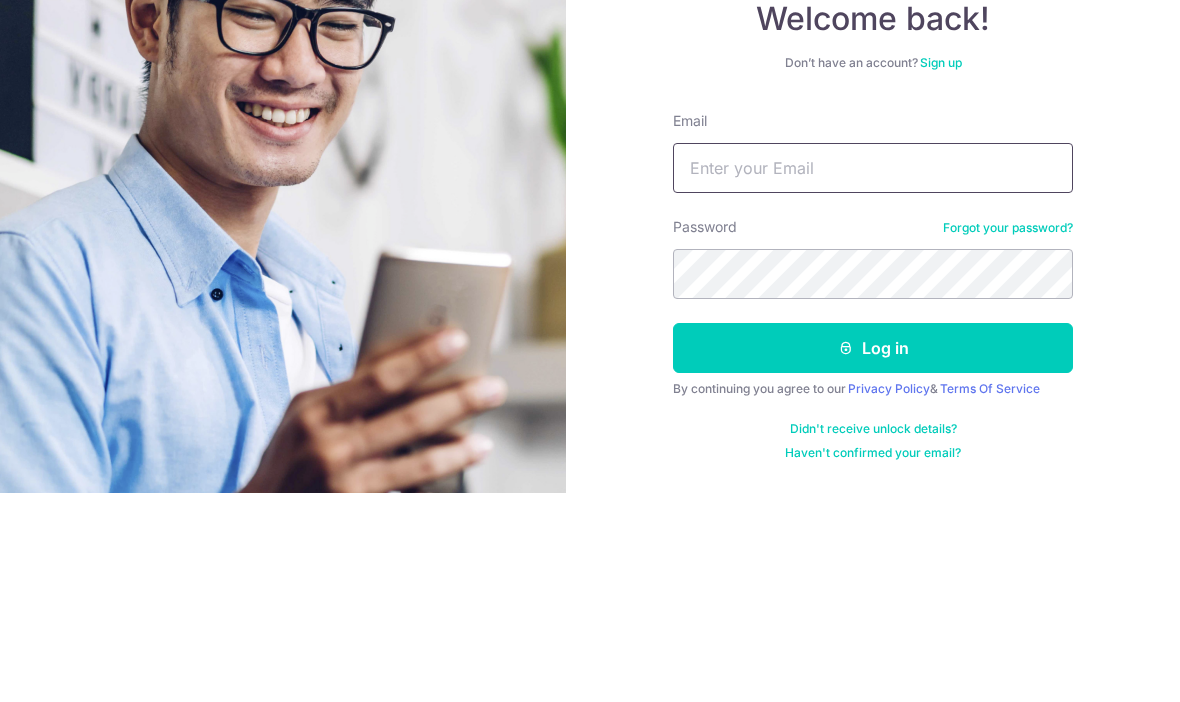 type on "Web.[EMAIL]@example.com" 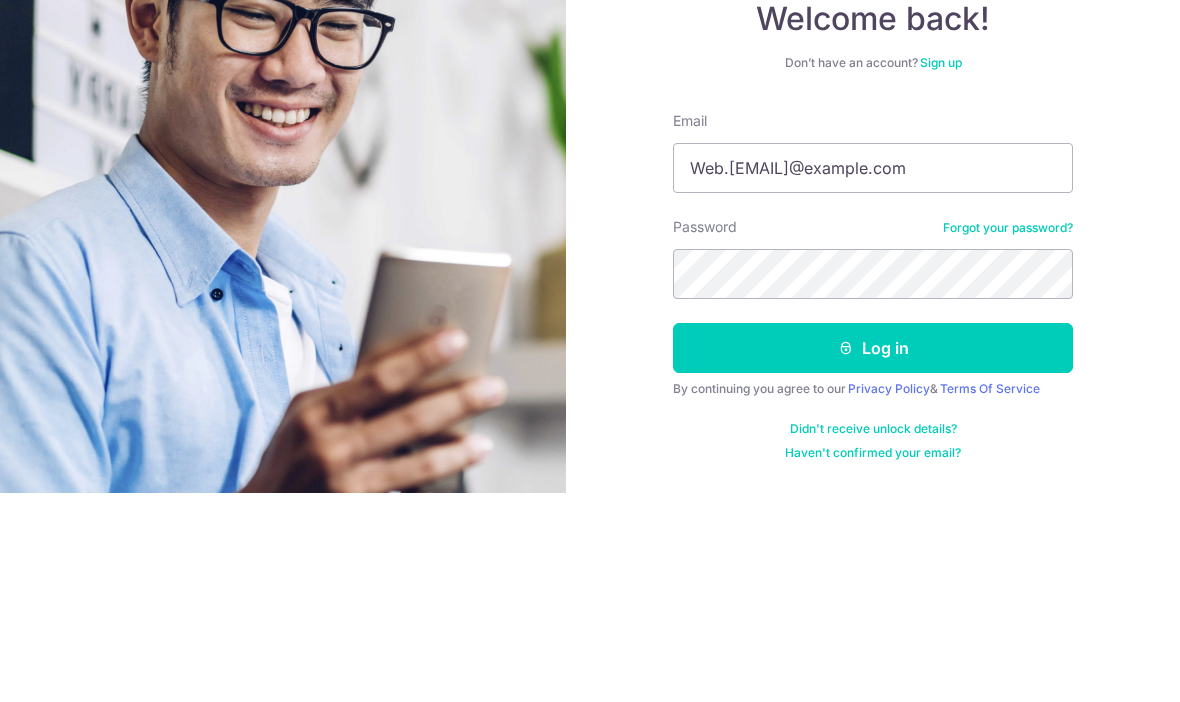click on "Log in" at bounding box center [873, 557] 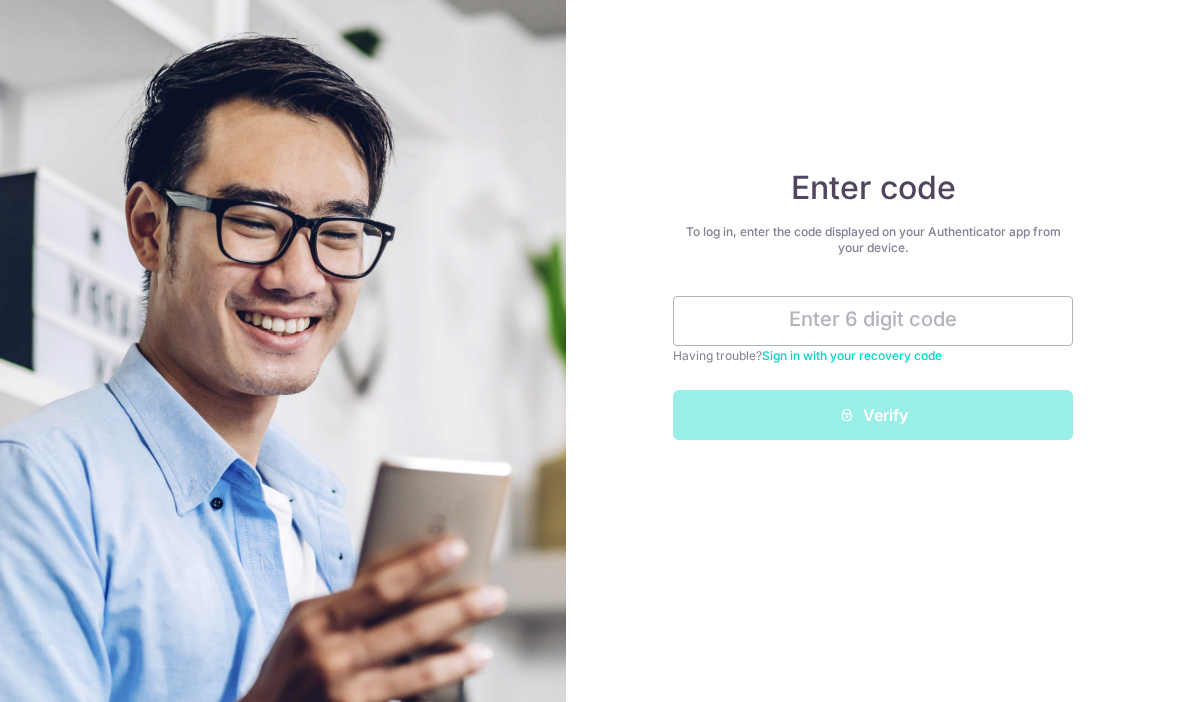 scroll, scrollTop: 182, scrollLeft: 0, axis: vertical 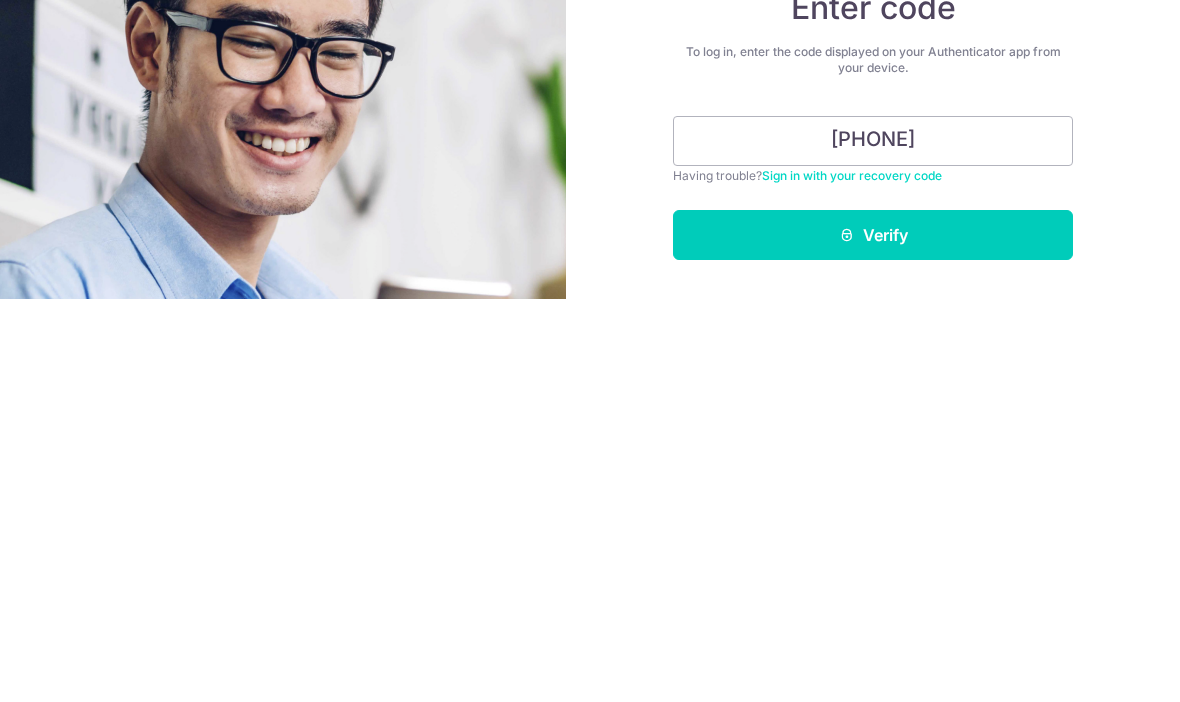 type on "355112" 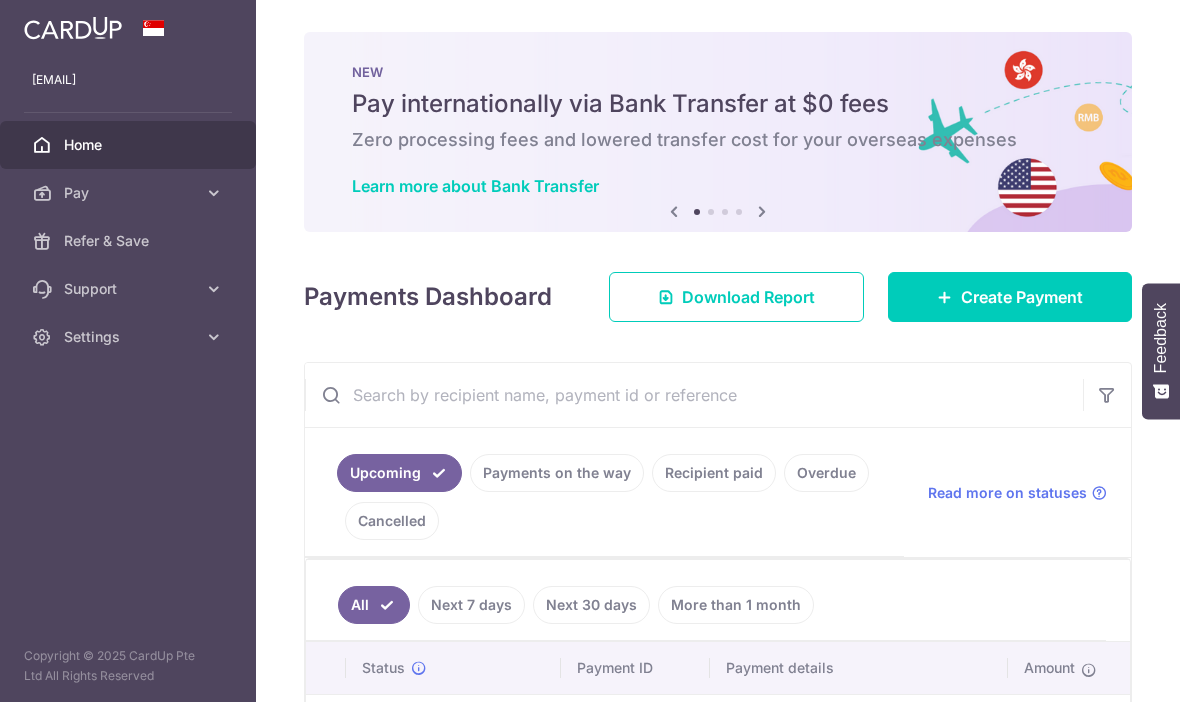 scroll, scrollTop: 0, scrollLeft: 0, axis: both 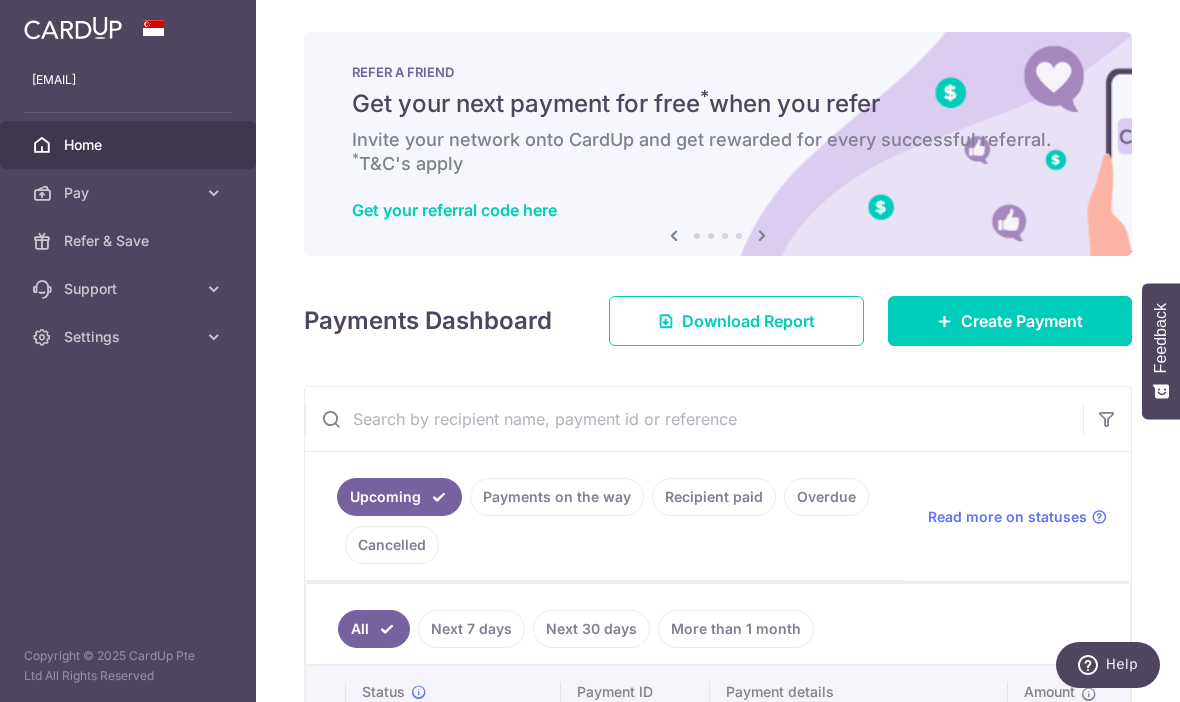 click on "Create Payment" at bounding box center [1010, 321] 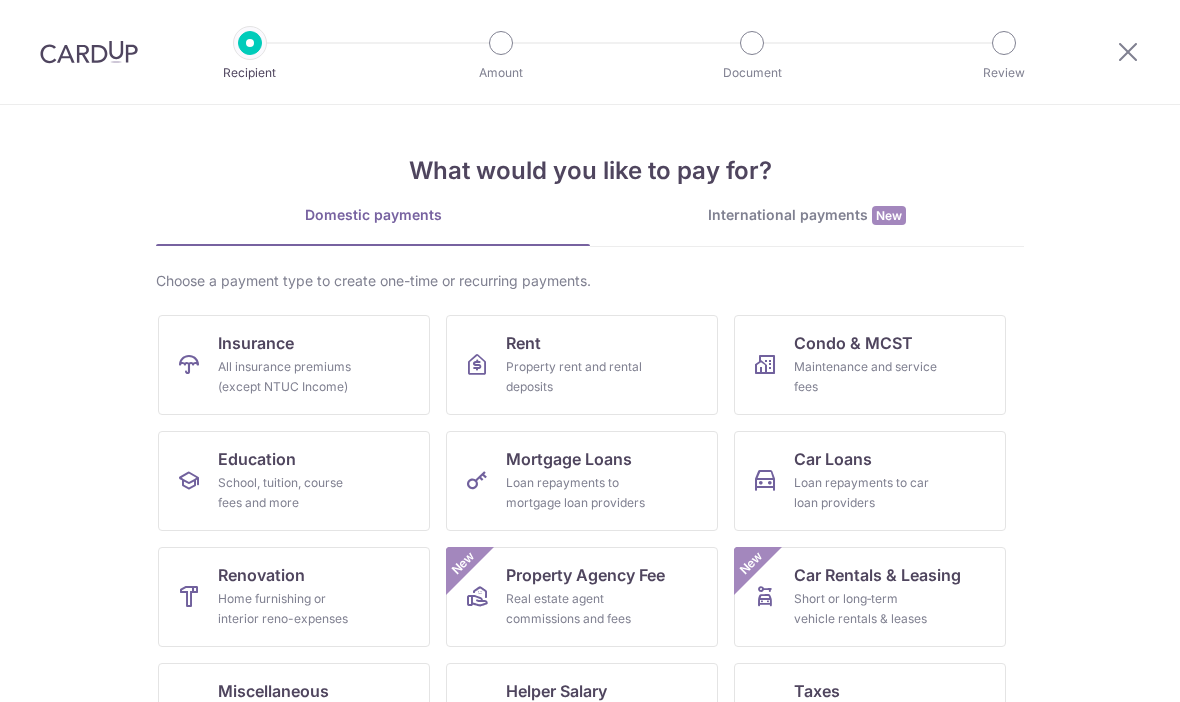 scroll, scrollTop: 0, scrollLeft: 0, axis: both 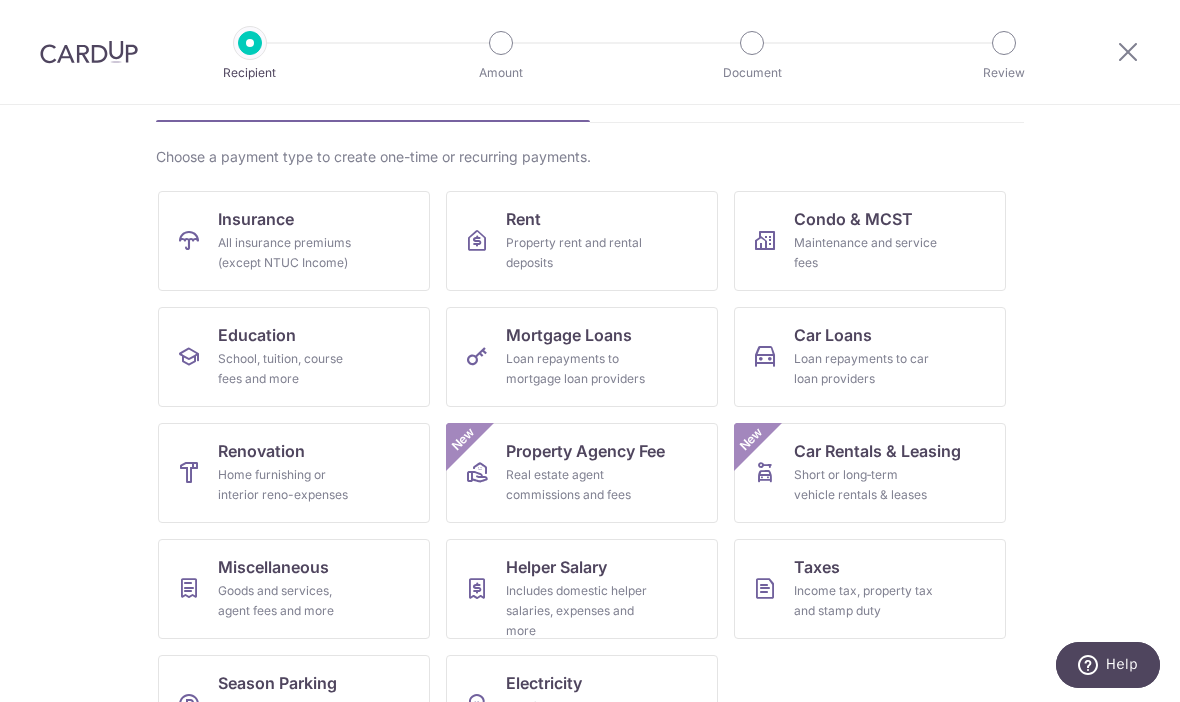 click on "Maintenance and service fees" at bounding box center [866, 253] 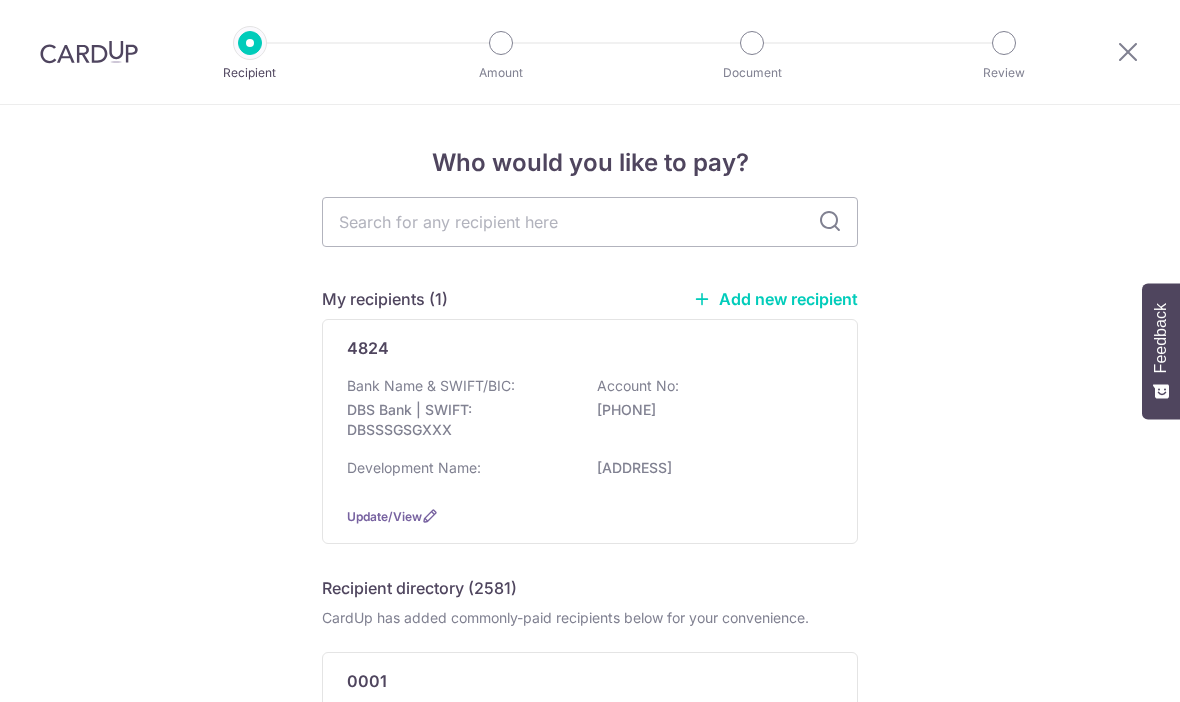 scroll, scrollTop: 0, scrollLeft: 0, axis: both 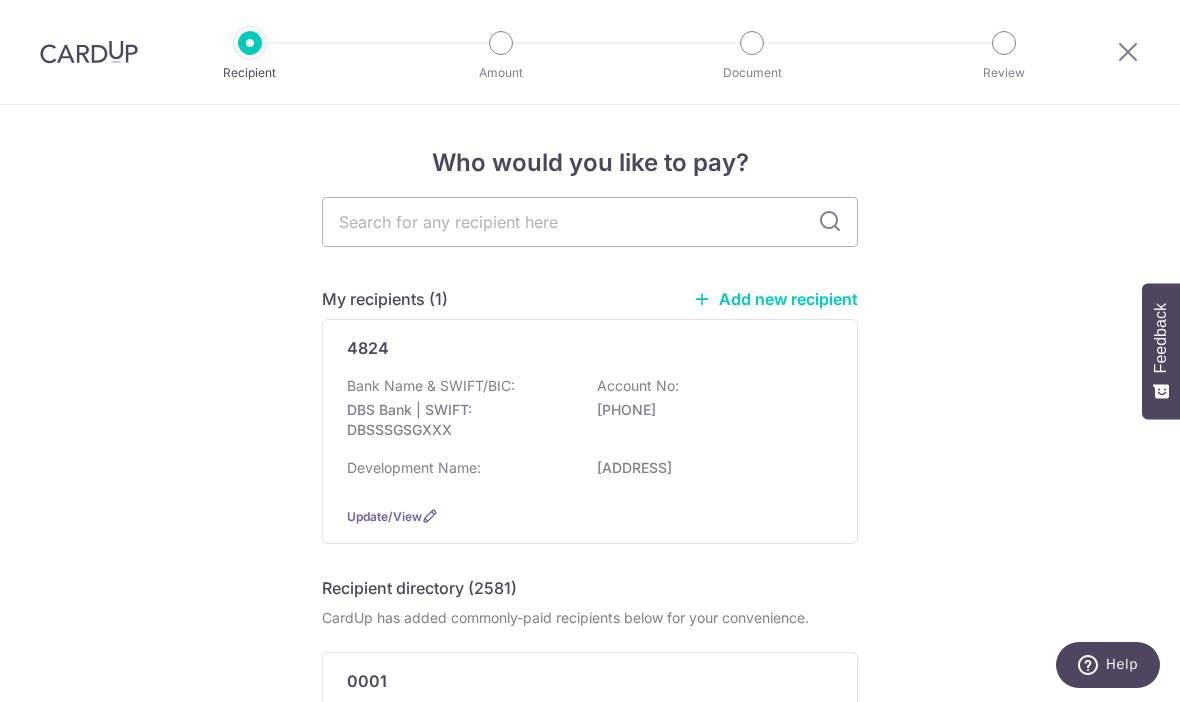 click on "DBS Bank | SWIFT: DBSSSGSGXXX" at bounding box center (459, 420) 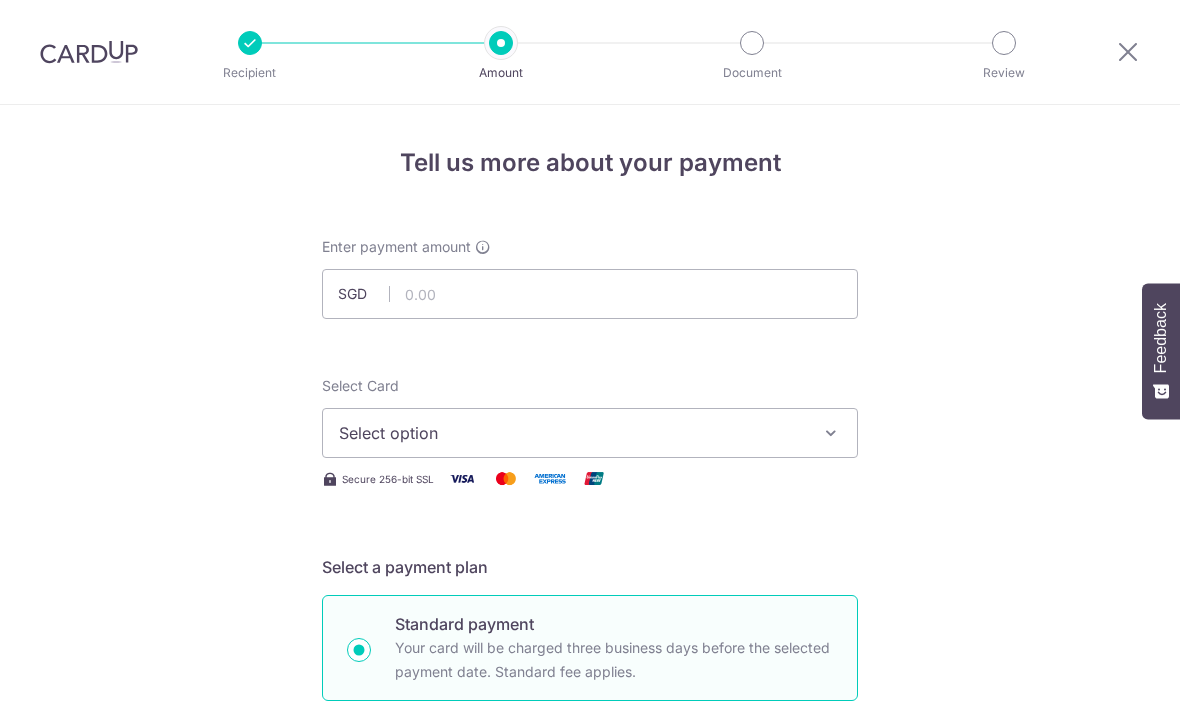 scroll, scrollTop: 0, scrollLeft: 0, axis: both 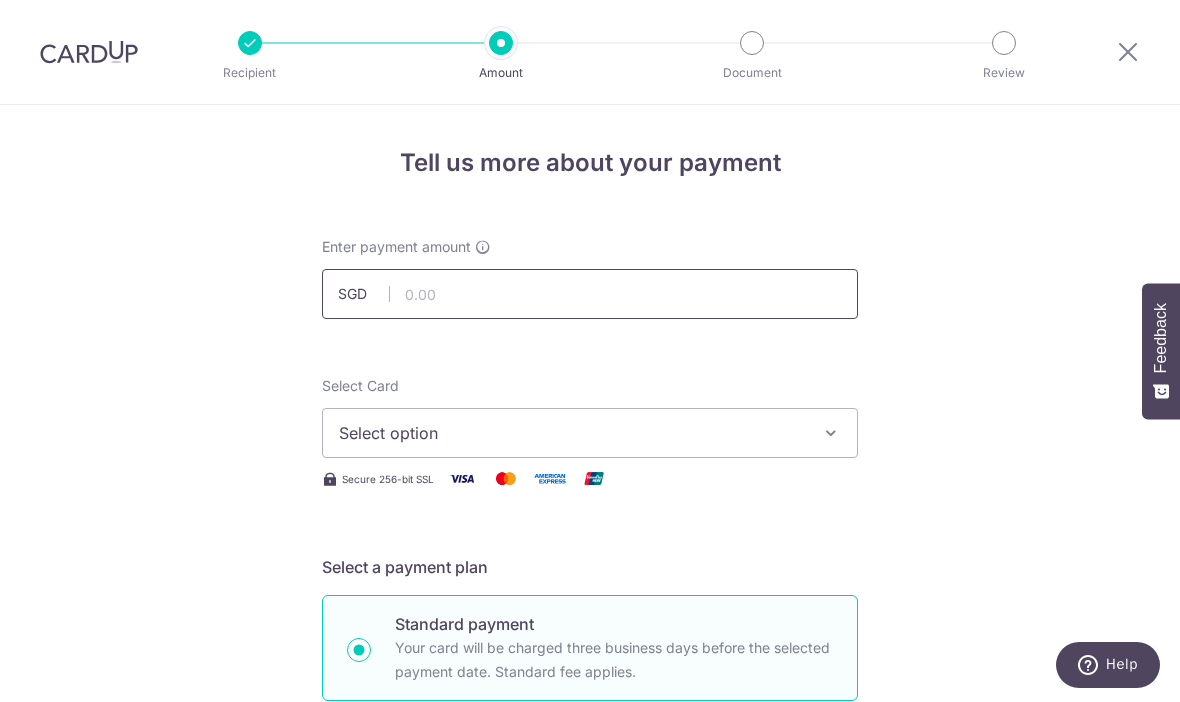 click at bounding box center (590, 294) 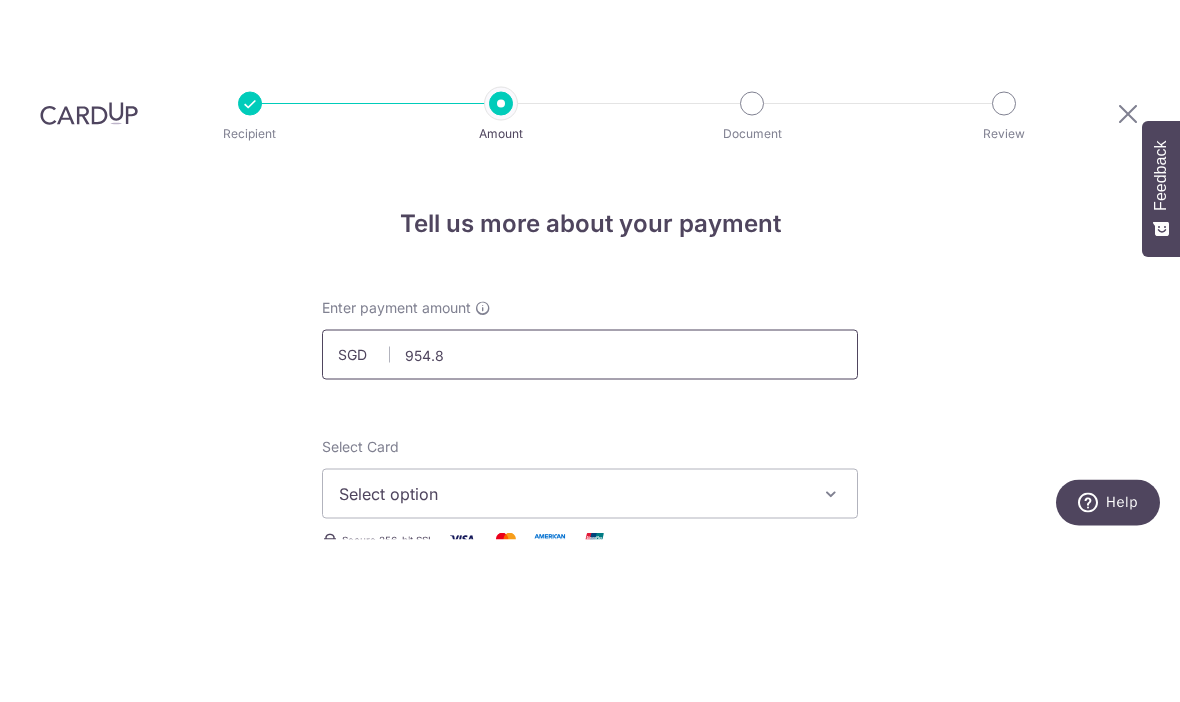 type on "954.84" 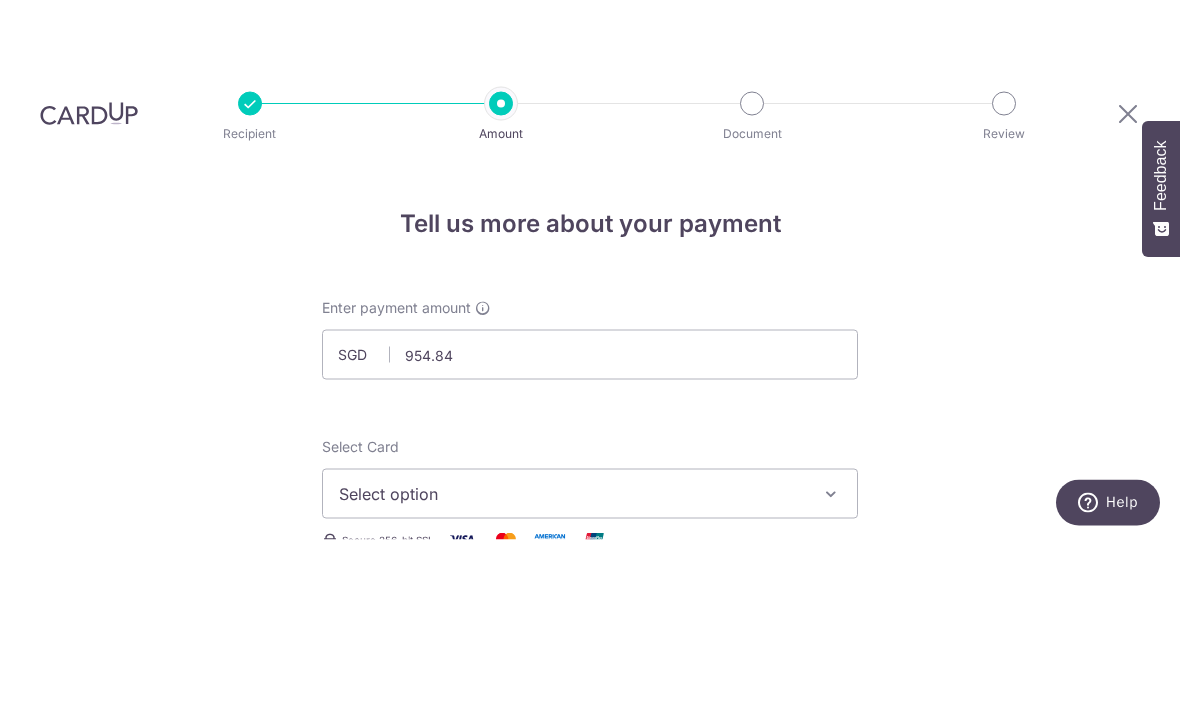 scroll, scrollTop: 69, scrollLeft: 0, axis: vertical 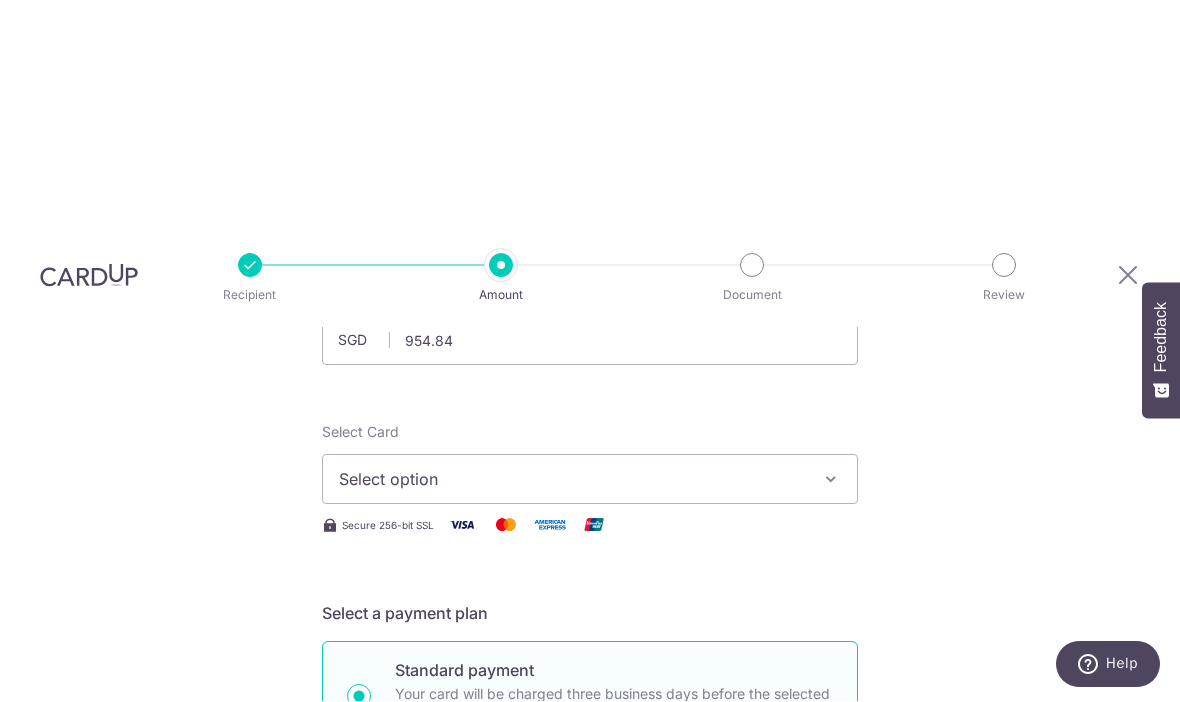 click on "Select option" at bounding box center (590, 480) 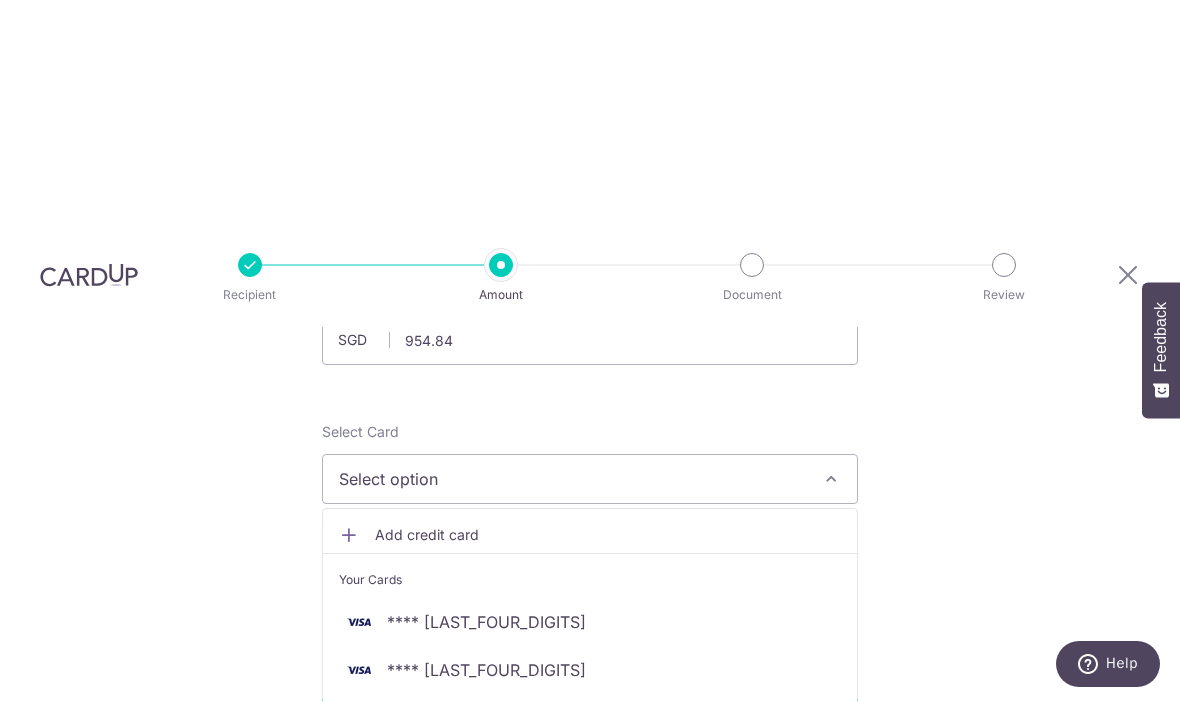 click on "**** [LAST_FOUR]" at bounding box center [486, 623] 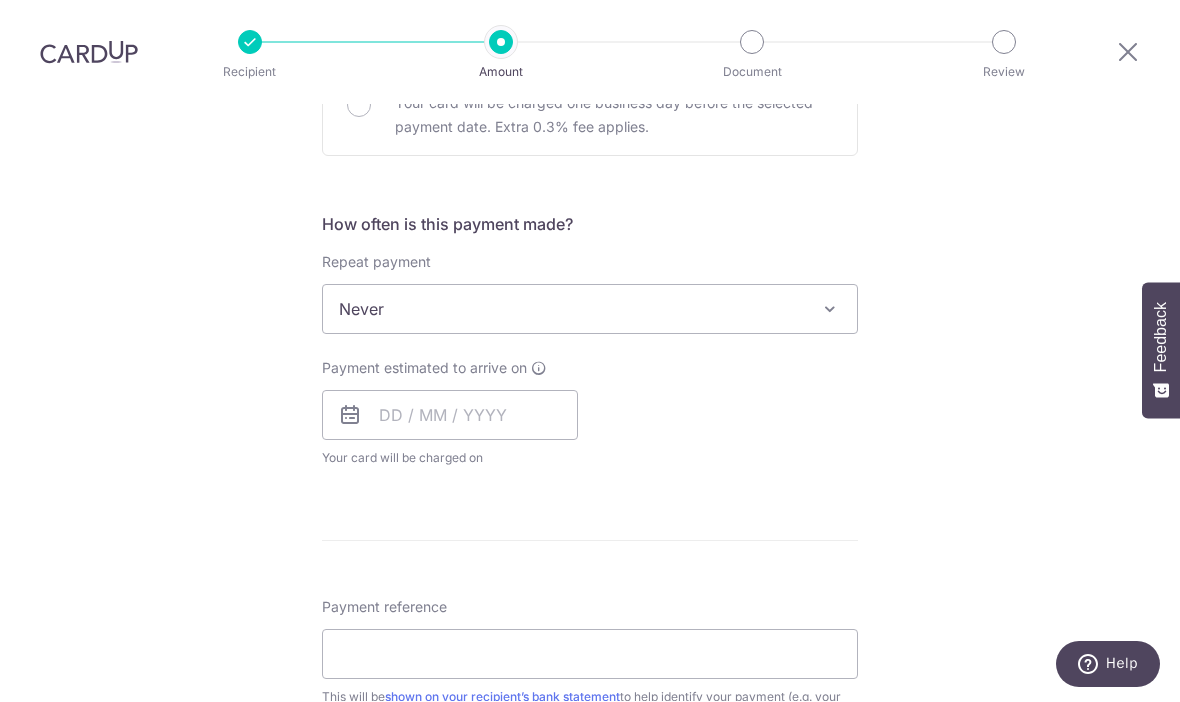 scroll, scrollTop: 667, scrollLeft: 0, axis: vertical 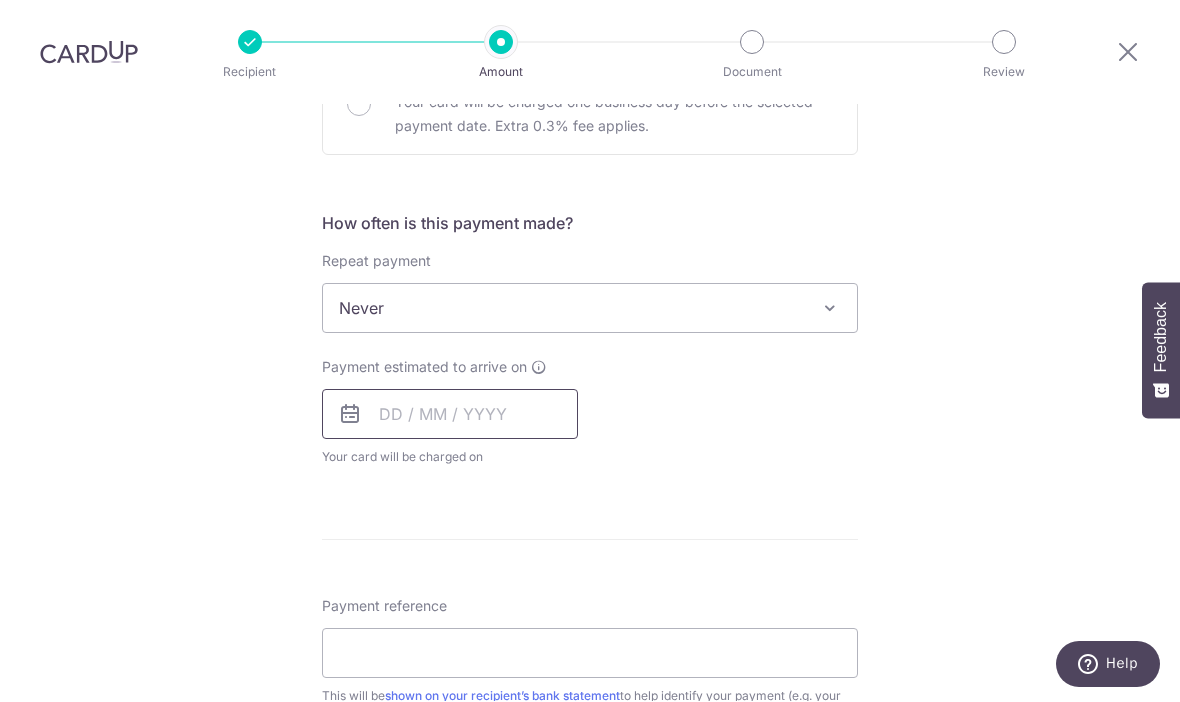 click at bounding box center [450, 415] 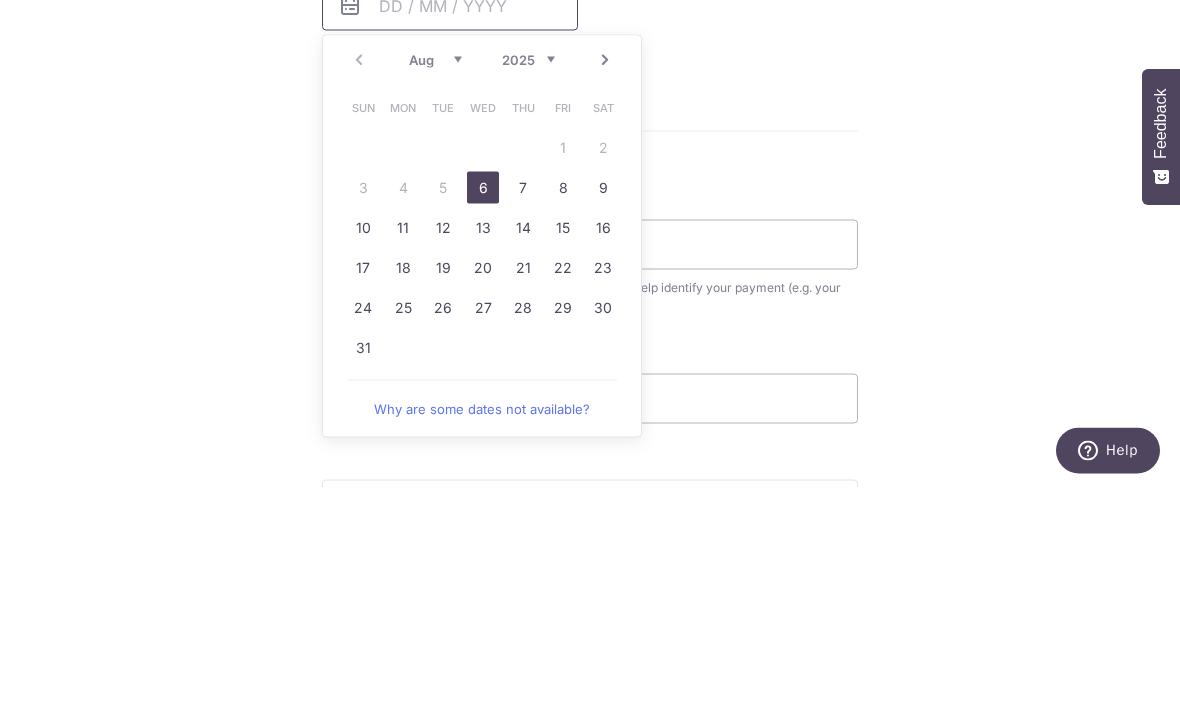 scroll, scrollTop: 863, scrollLeft: 0, axis: vertical 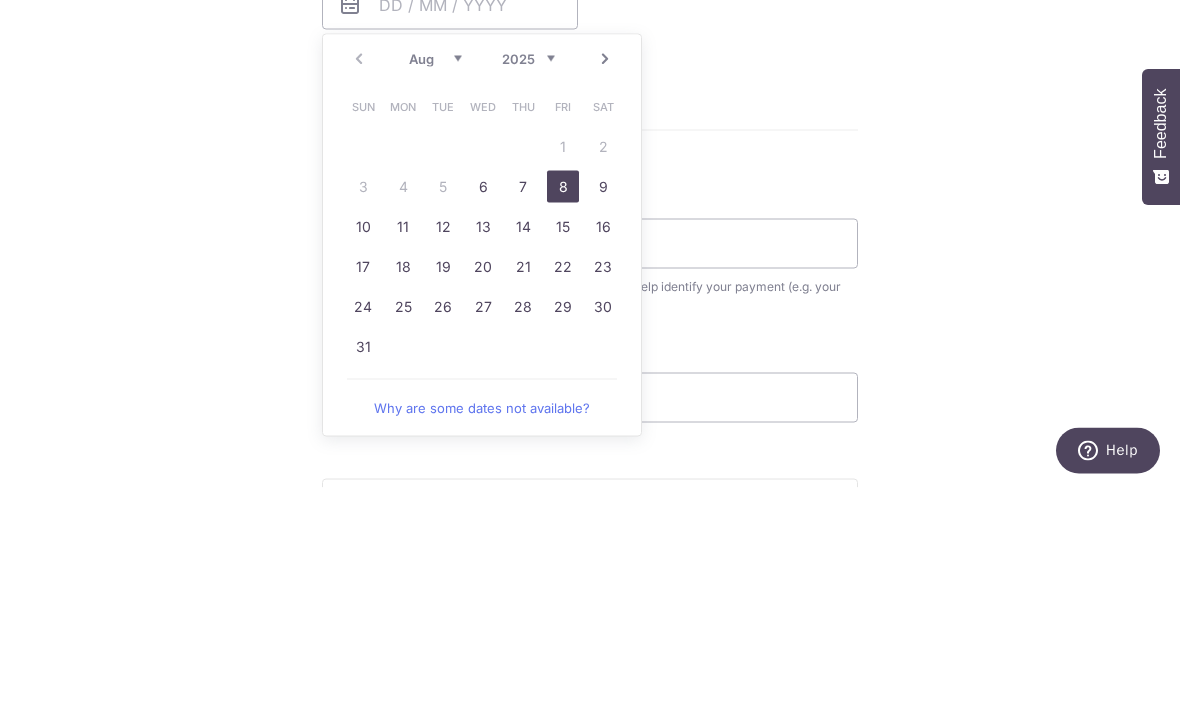 click on "8" at bounding box center (563, 401) 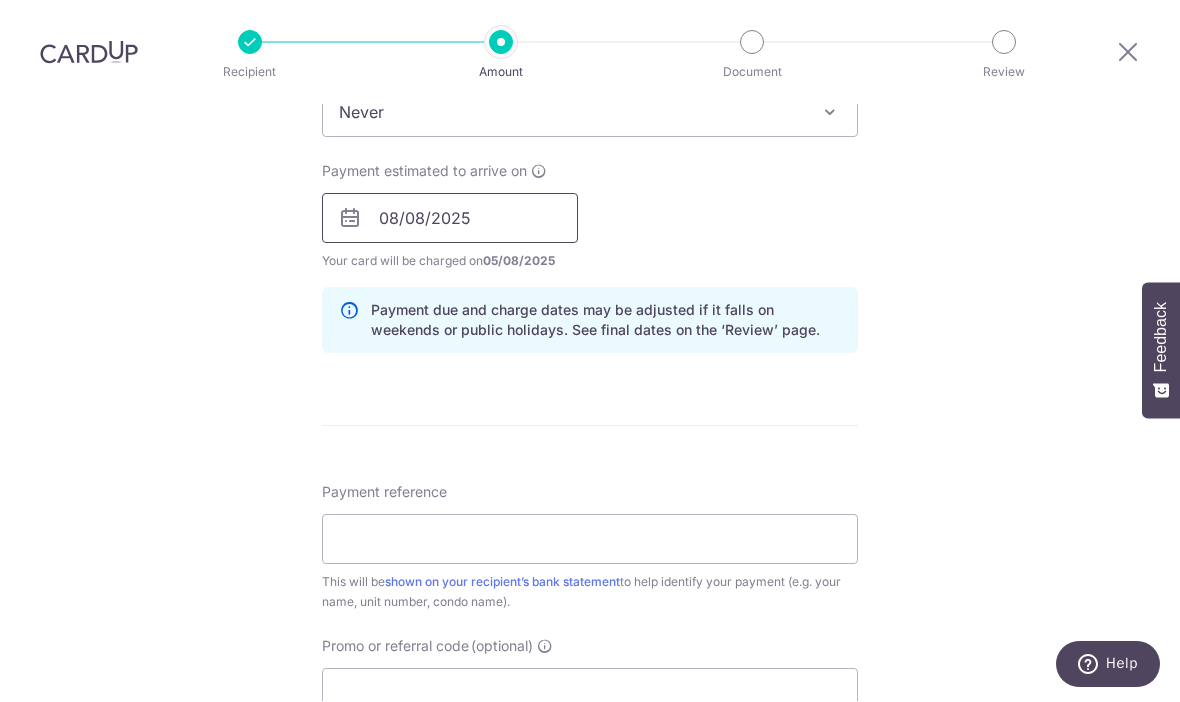 click on "08/08/2025" at bounding box center [450, 219] 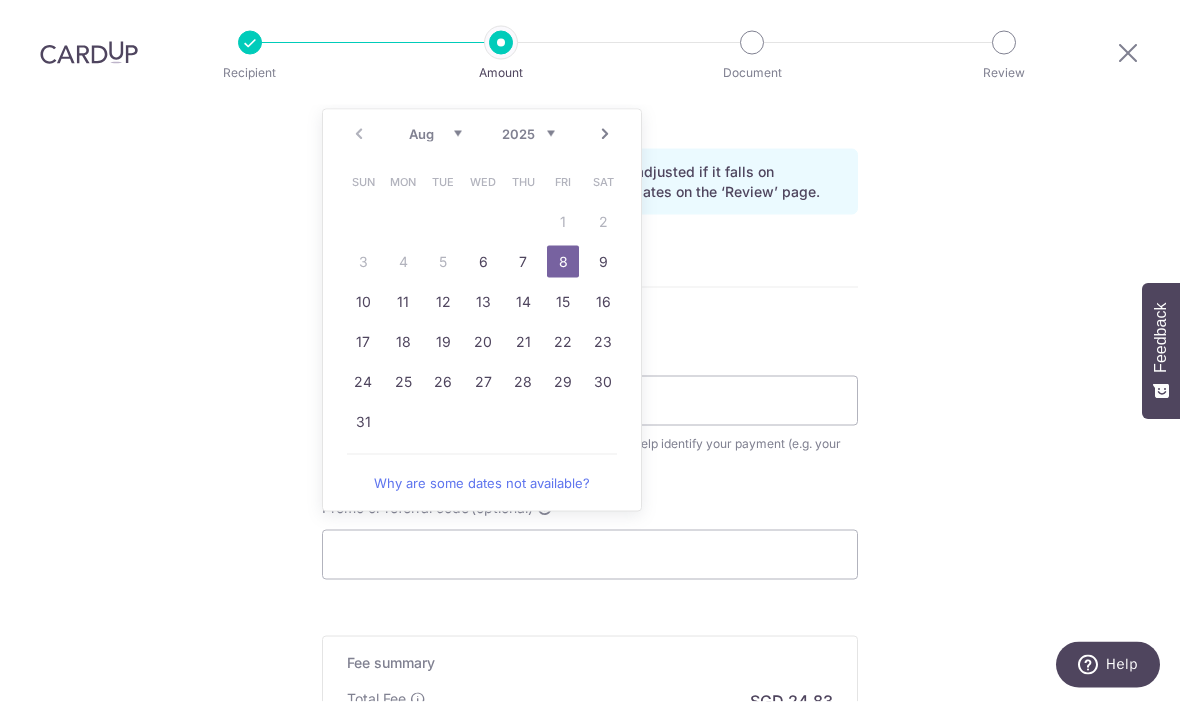 scroll, scrollTop: 1004, scrollLeft: 0, axis: vertical 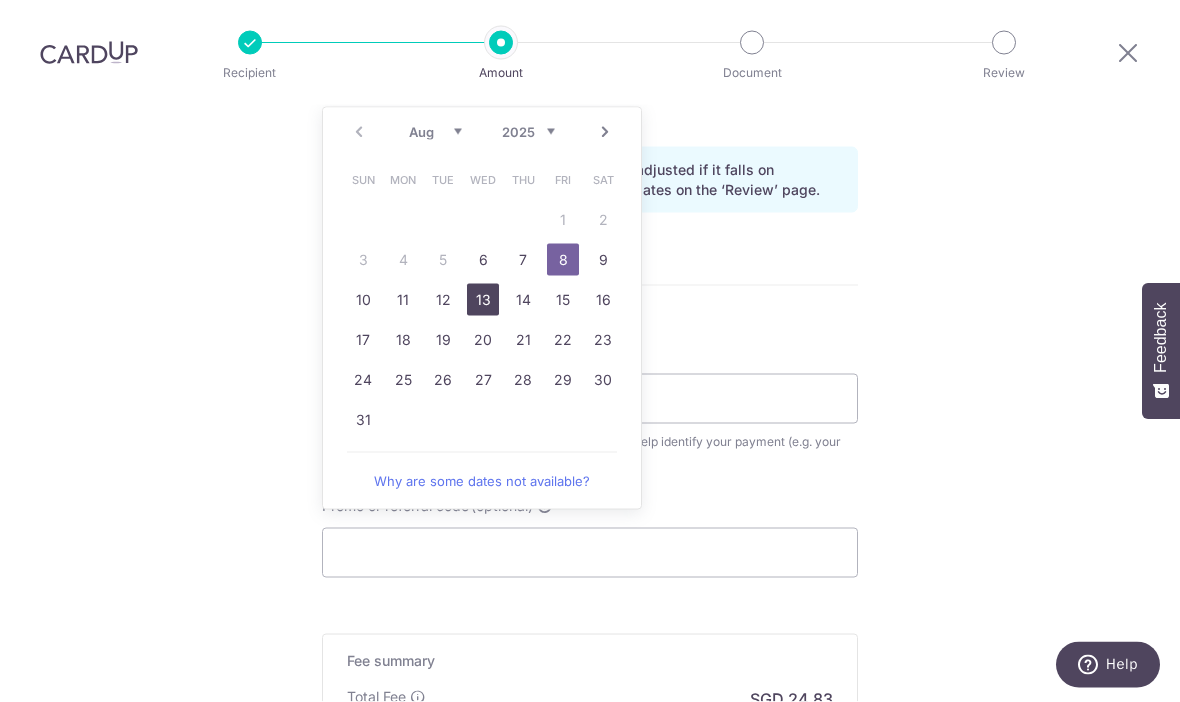 click on "13" at bounding box center [483, 300] 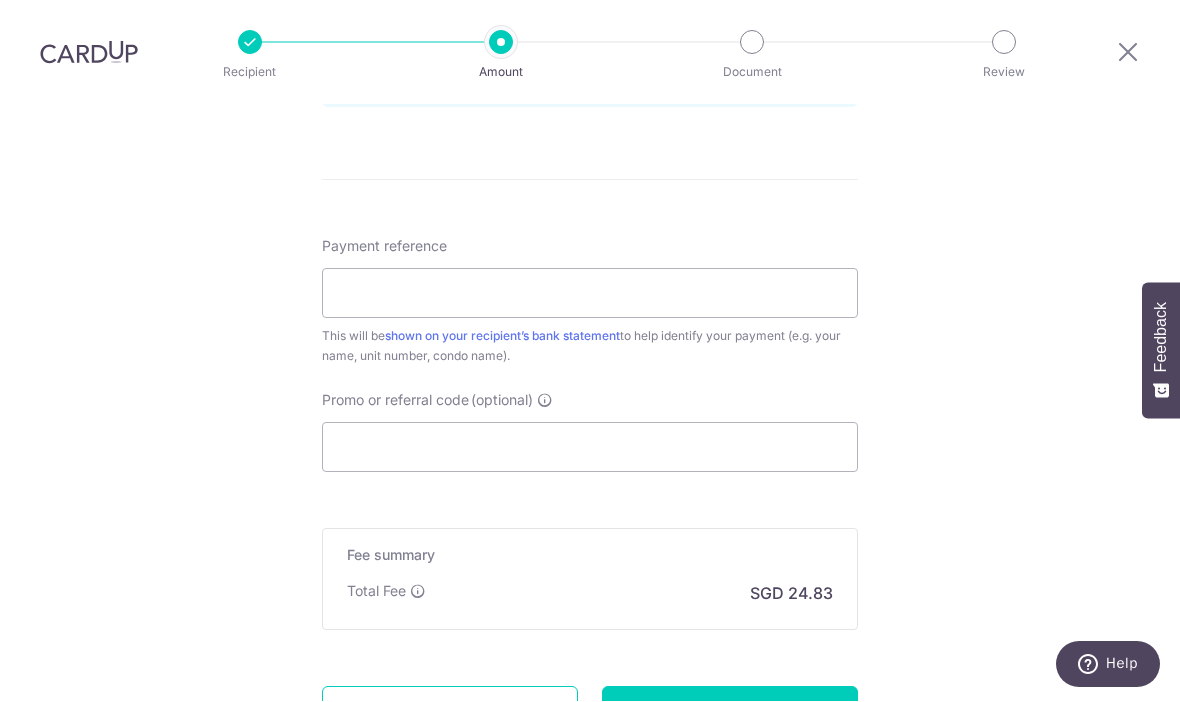 scroll, scrollTop: 1112, scrollLeft: 0, axis: vertical 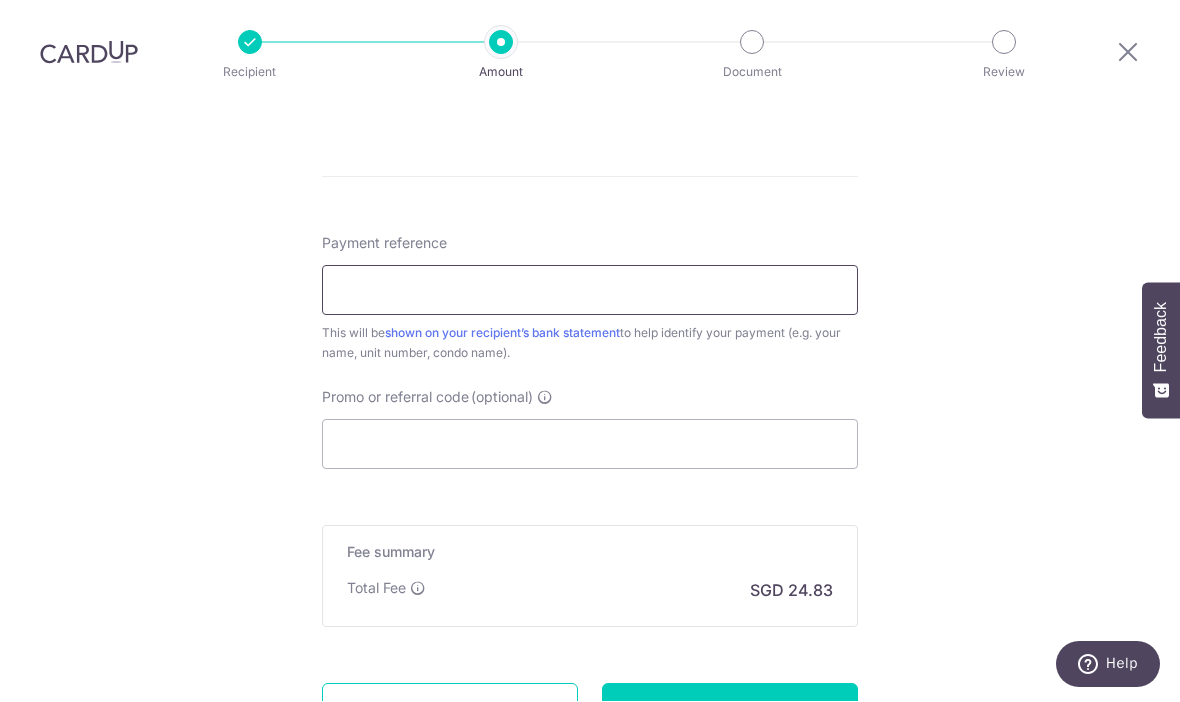 click on "Payment reference" at bounding box center [590, 291] 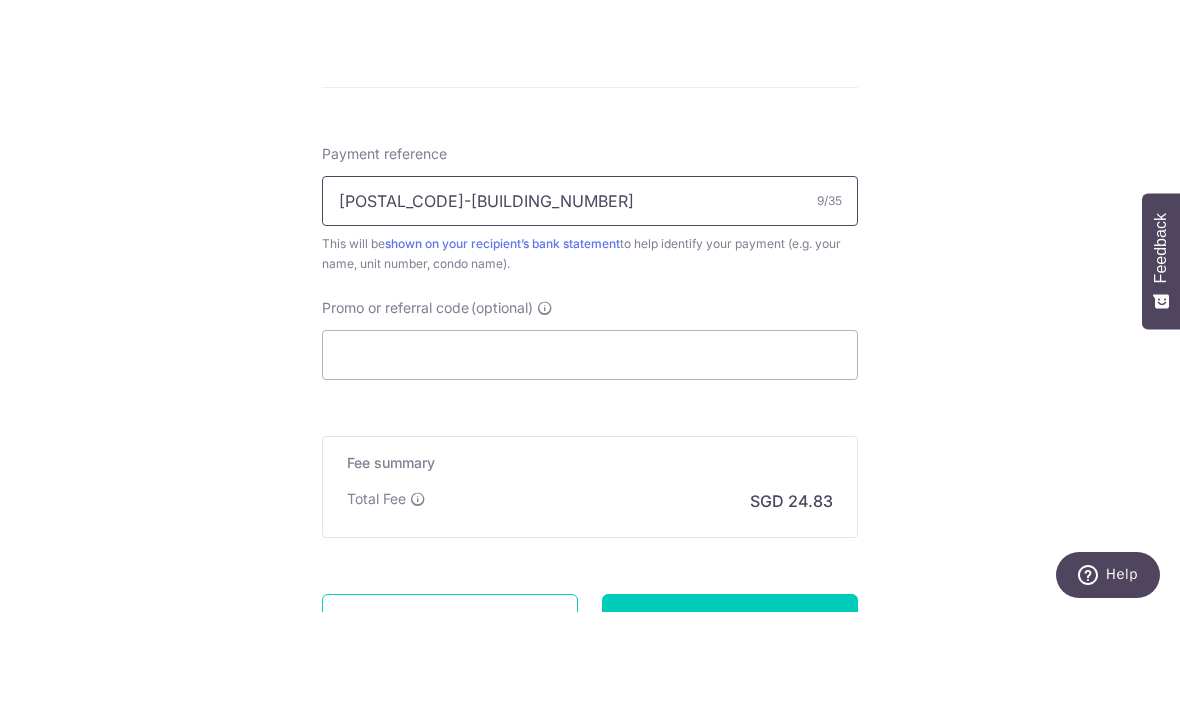 type on "[NUMBER]" 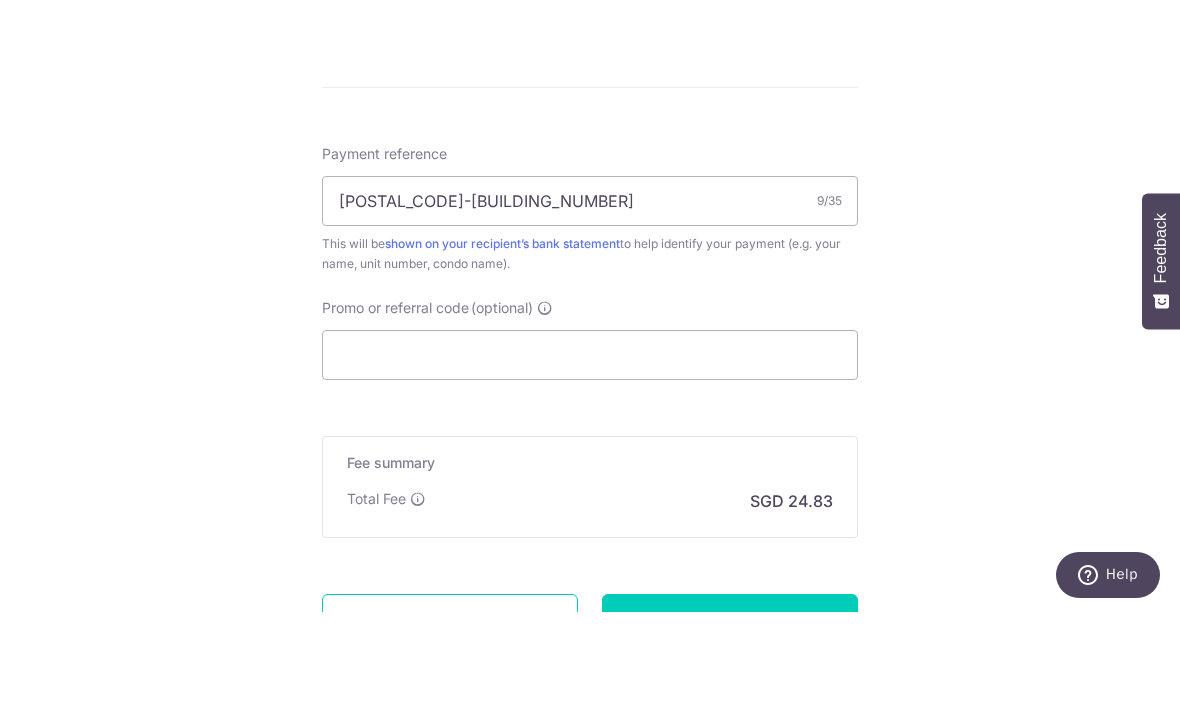 click on "Tell us more about your payment
SGD
[AMOUNT]
[AMOUNT]
Select Card
**** [LAST_FOUR]
Add credit card
Your Cards
**** [LAST_FOUR]
**** [LAST_FOUR]
Secure 256-bit SSL
Text
New card details
Card
Secure 256-bit SSL" at bounding box center (590, -62) 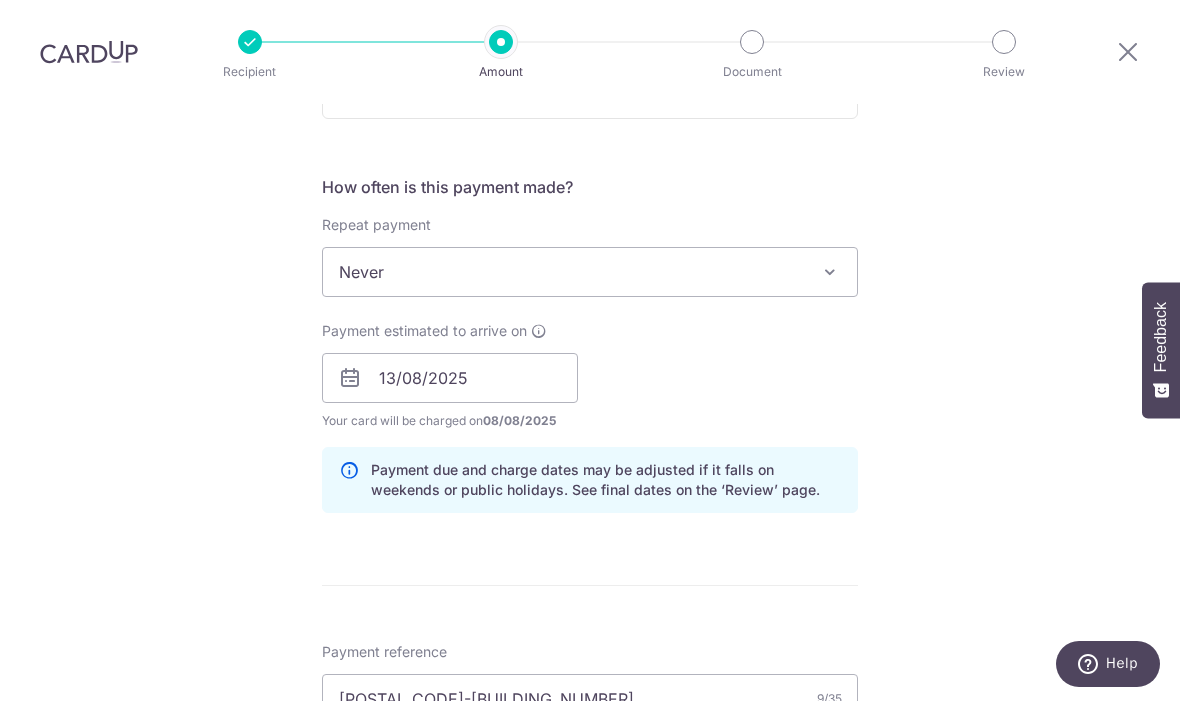 scroll, scrollTop: 701, scrollLeft: 0, axis: vertical 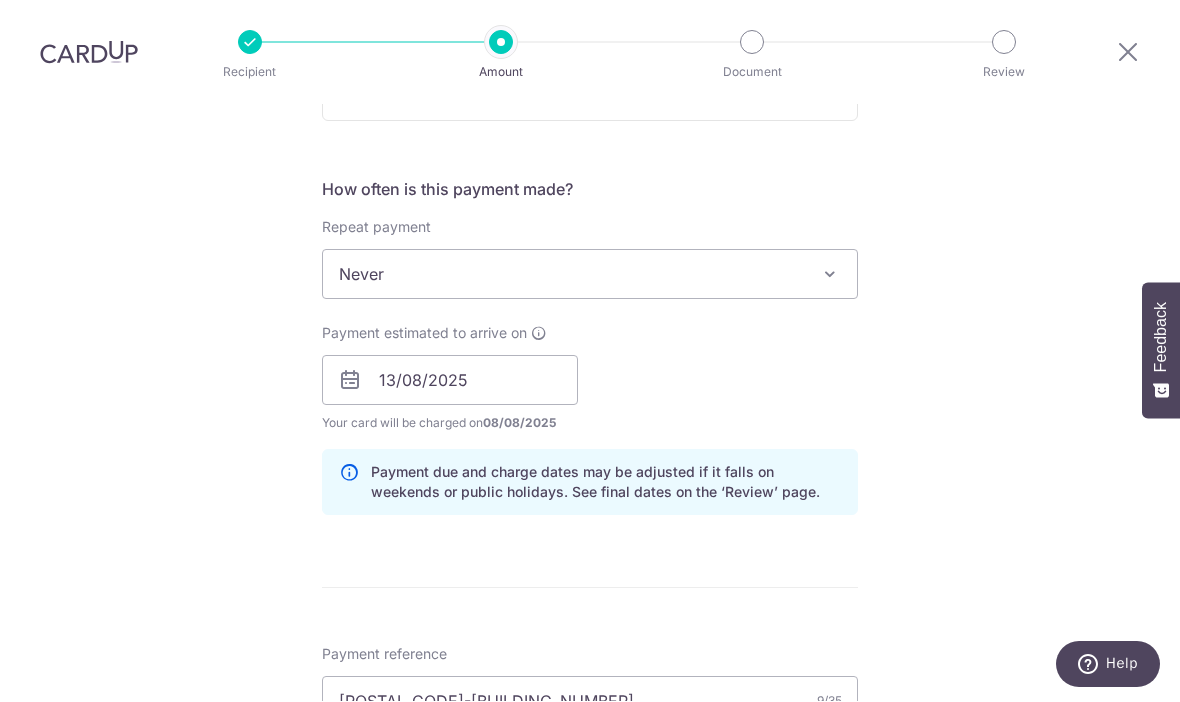 click at bounding box center [830, 275] 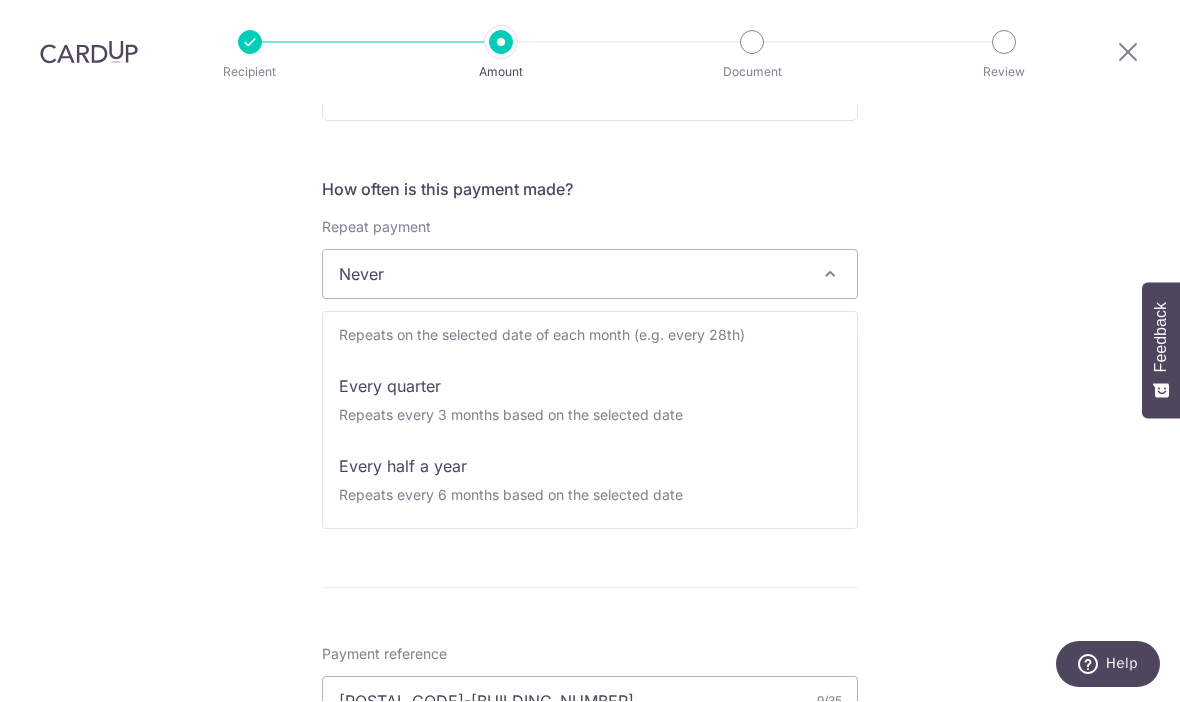 scroll, scrollTop: 200, scrollLeft: 0, axis: vertical 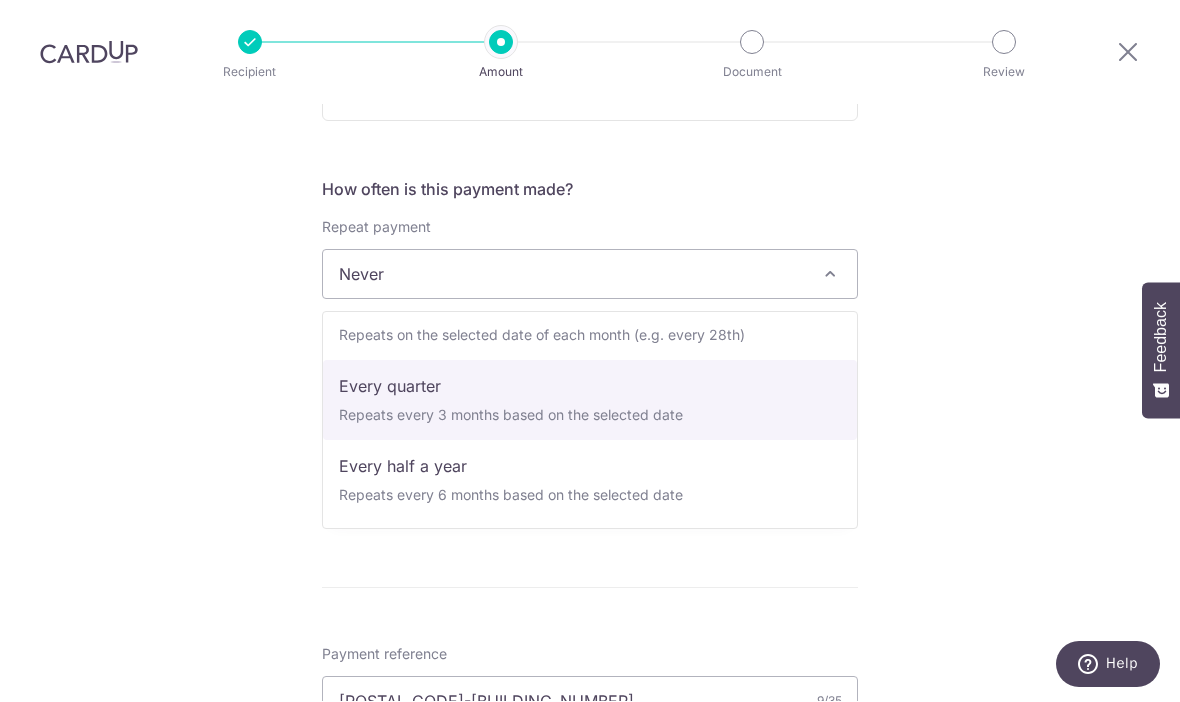 select on "4" 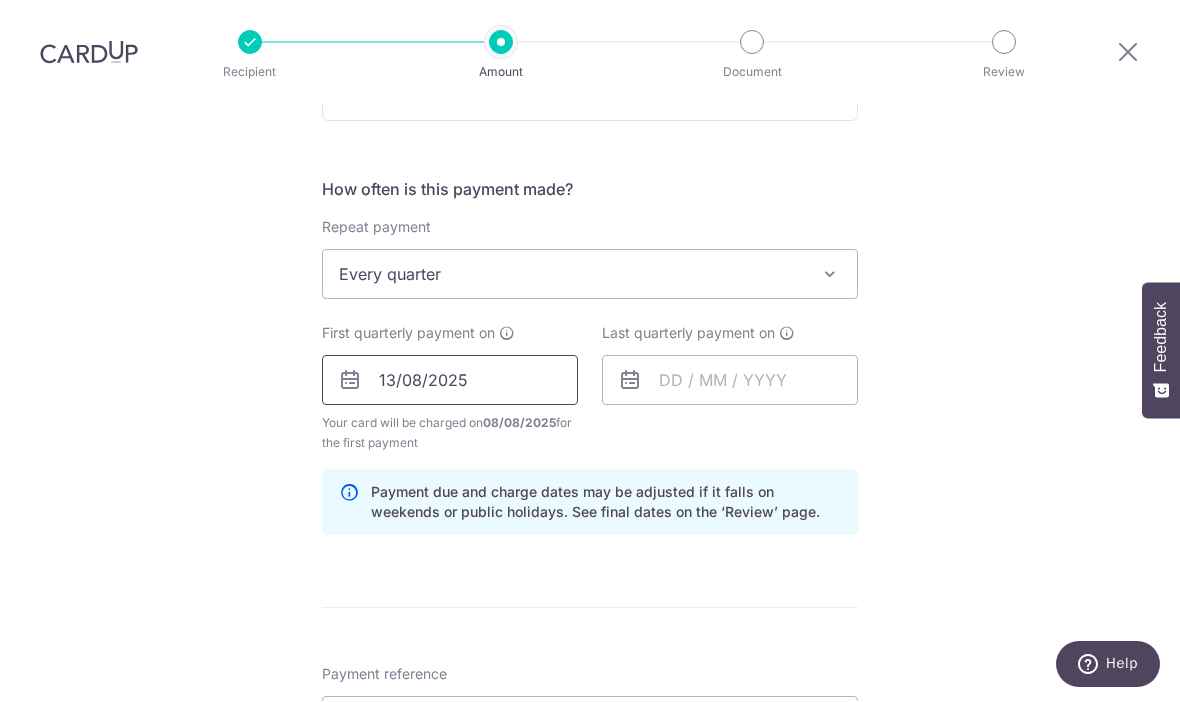 click on "13/08/2025" at bounding box center (450, 381) 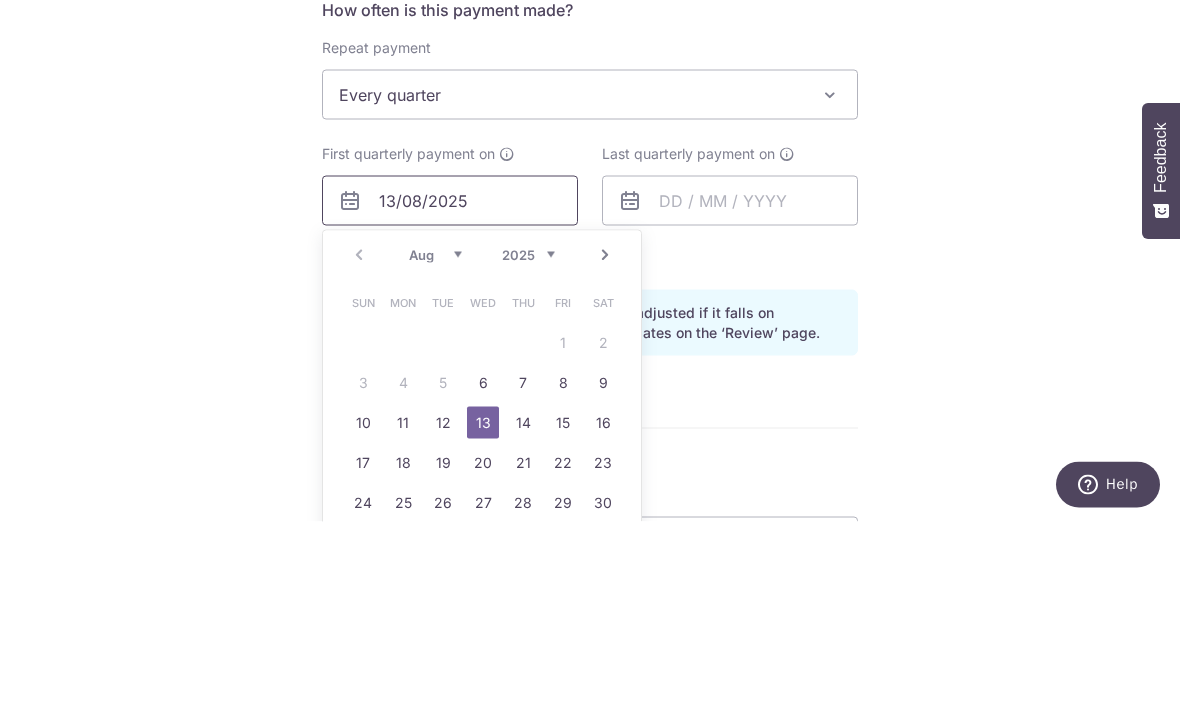 click on "13/08/2025" at bounding box center [450, 381] 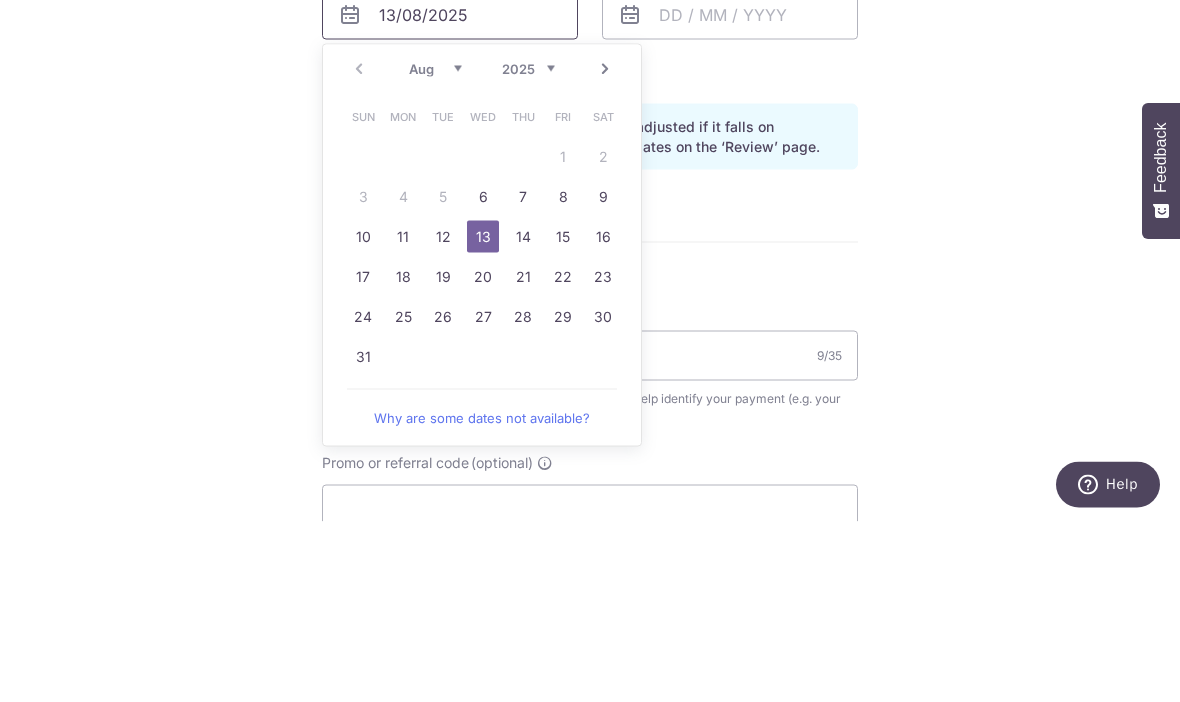 scroll, scrollTop: 890, scrollLeft: 0, axis: vertical 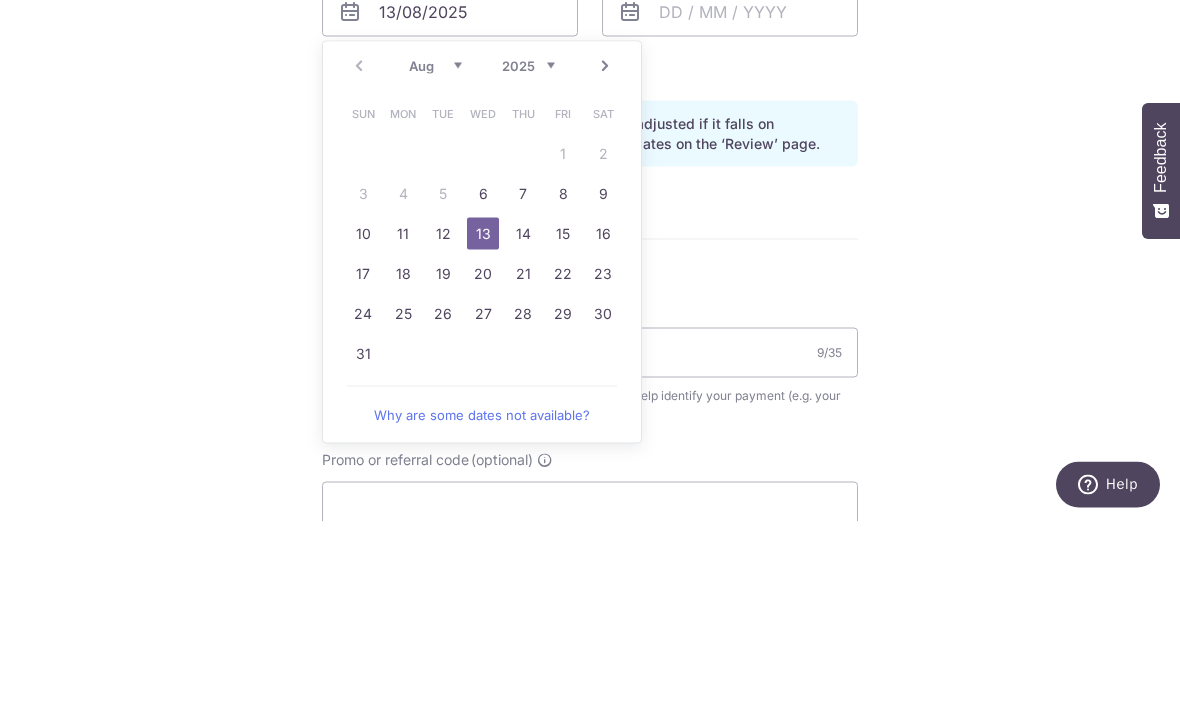click on "15" at bounding box center (563, 414) 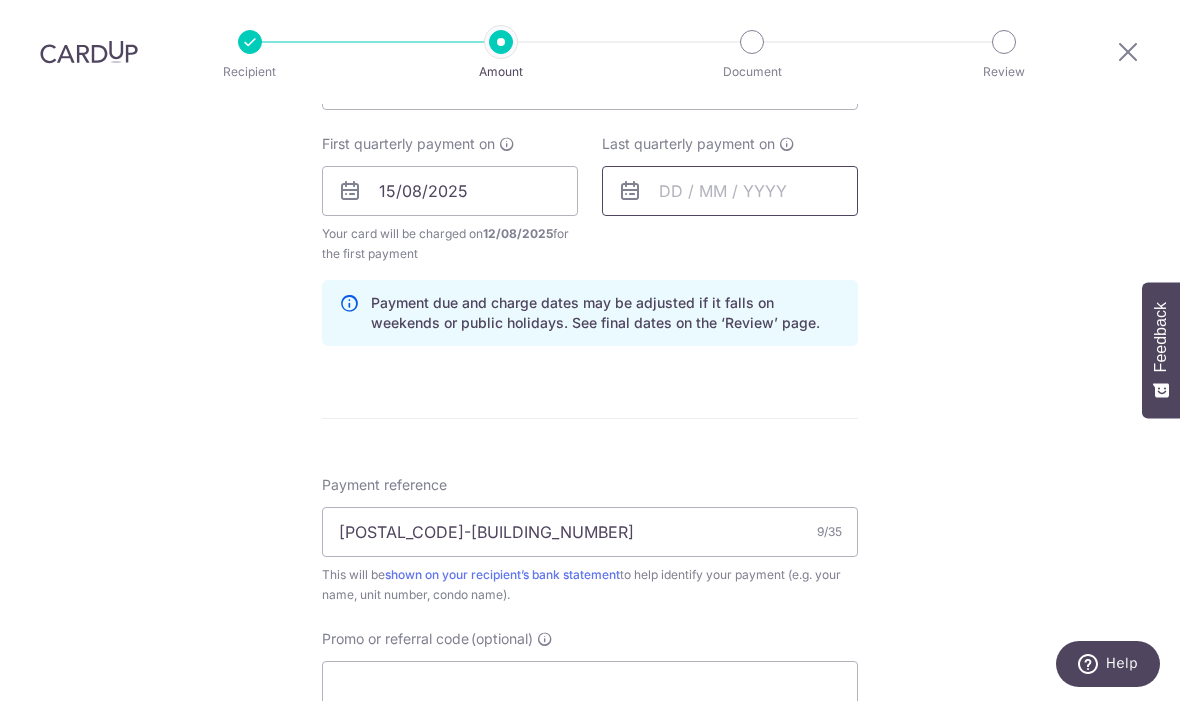 click at bounding box center [730, 192] 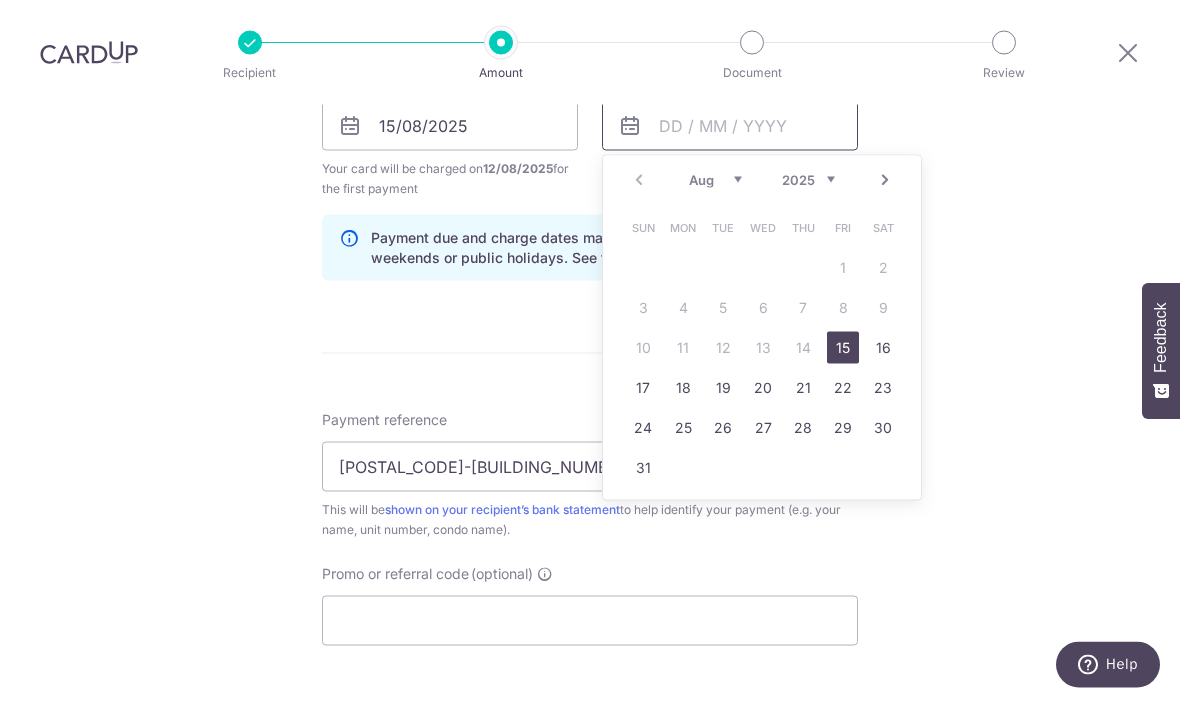 scroll, scrollTop: 961, scrollLeft: 0, axis: vertical 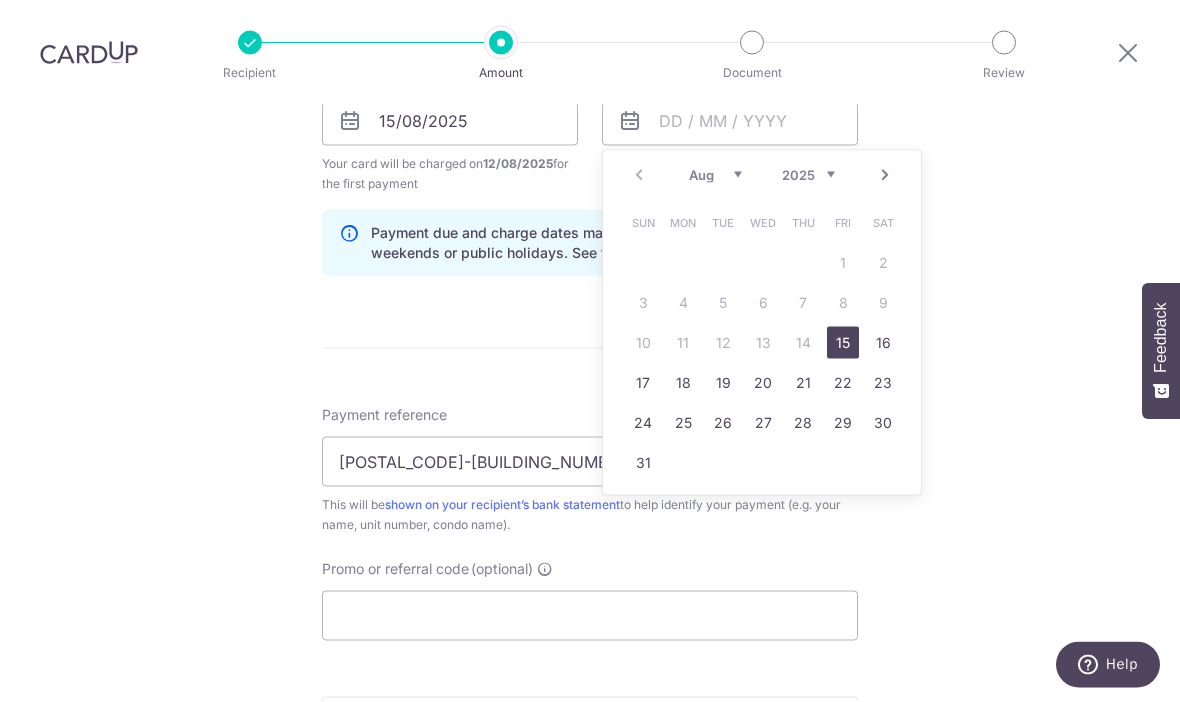 click on "Next" at bounding box center [885, 175] 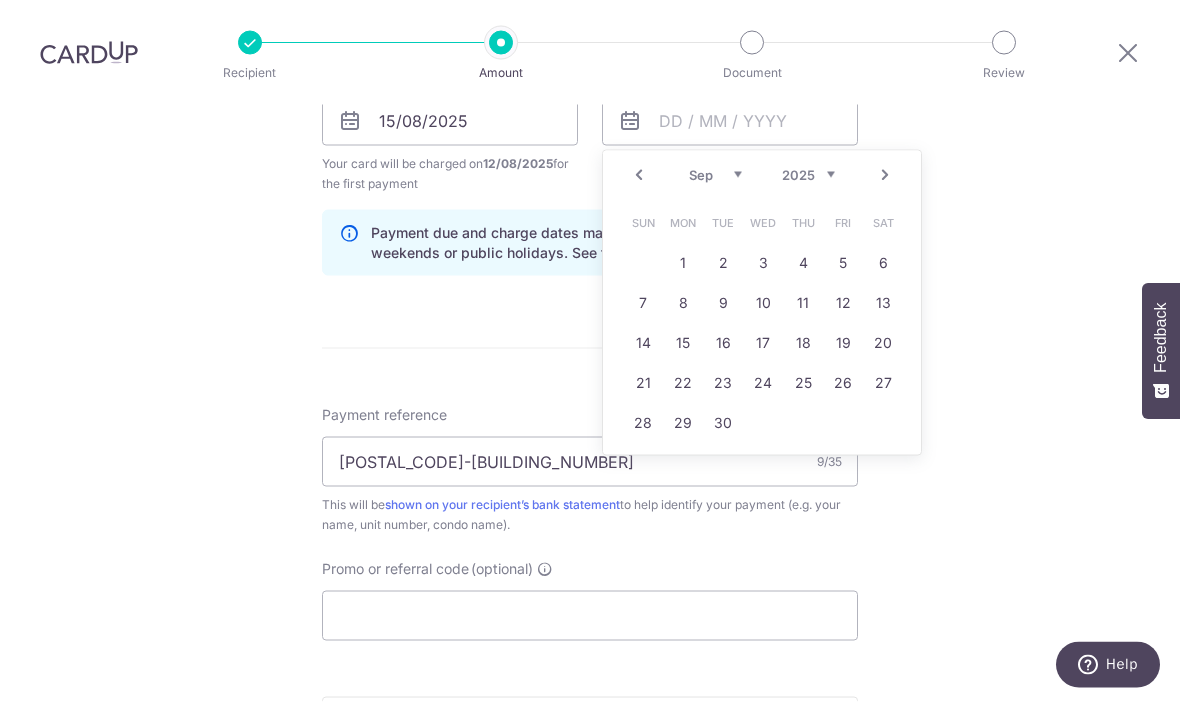 click on "Next" at bounding box center (885, 175) 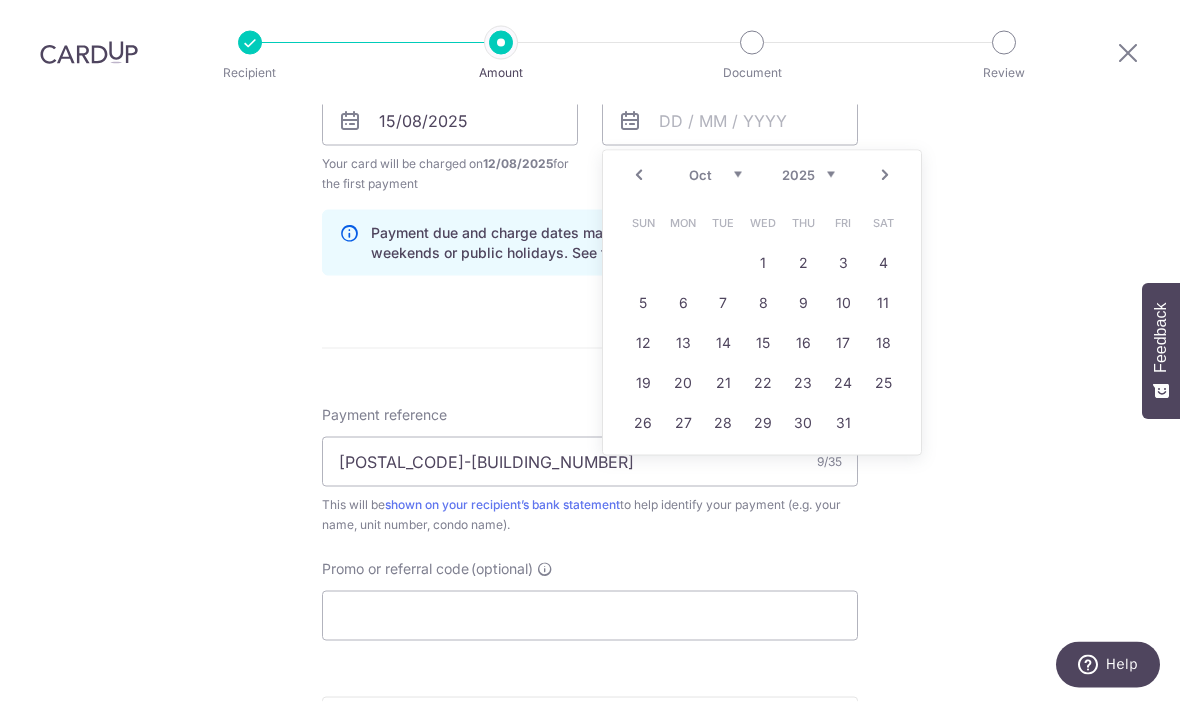 click on "Next" at bounding box center [885, 175] 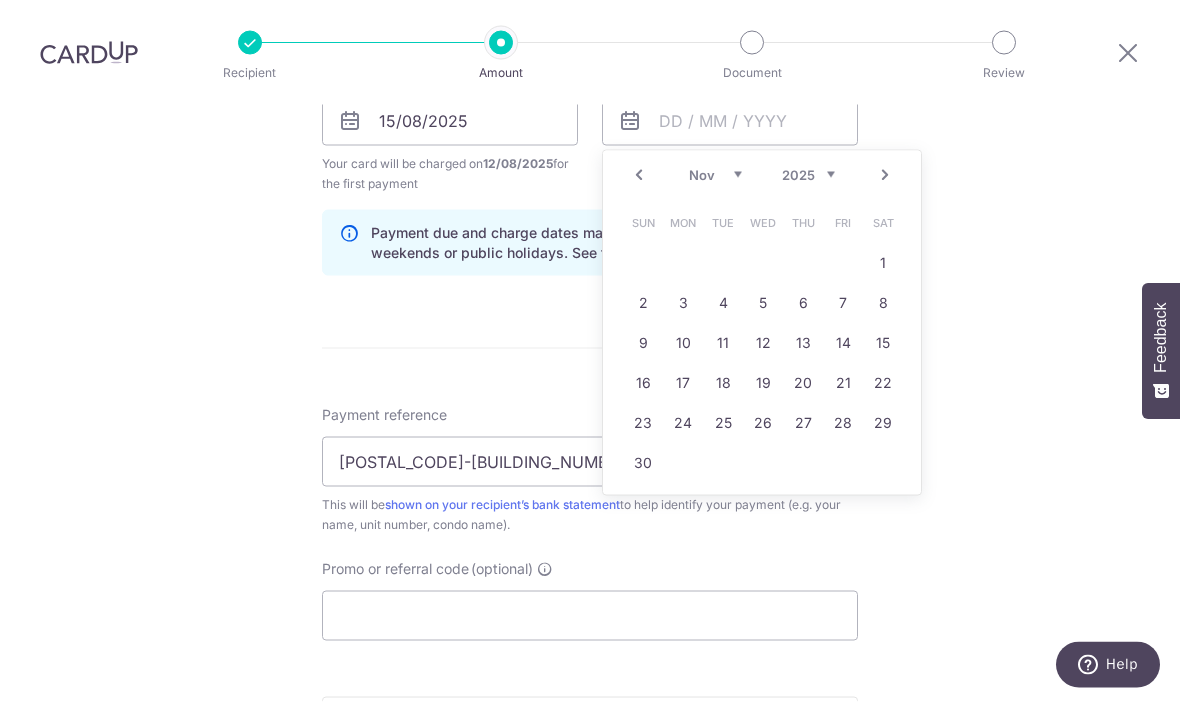 click on "Next" at bounding box center (885, 175) 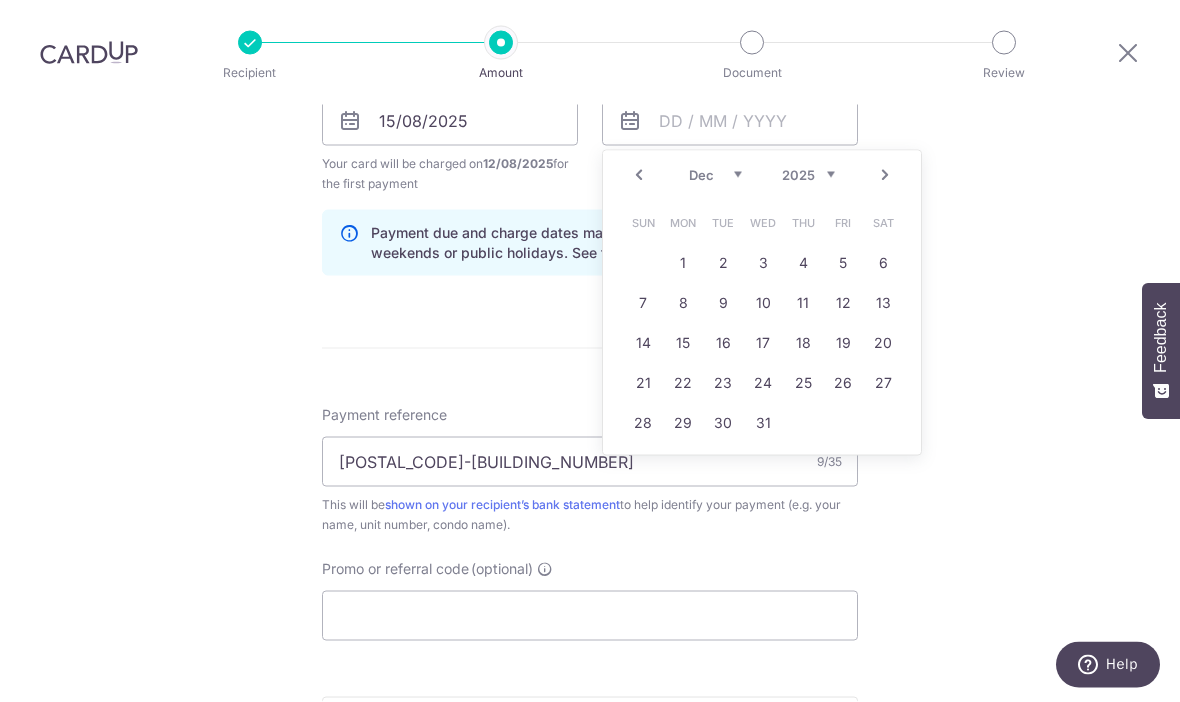 click on "Prev" at bounding box center (639, 175) 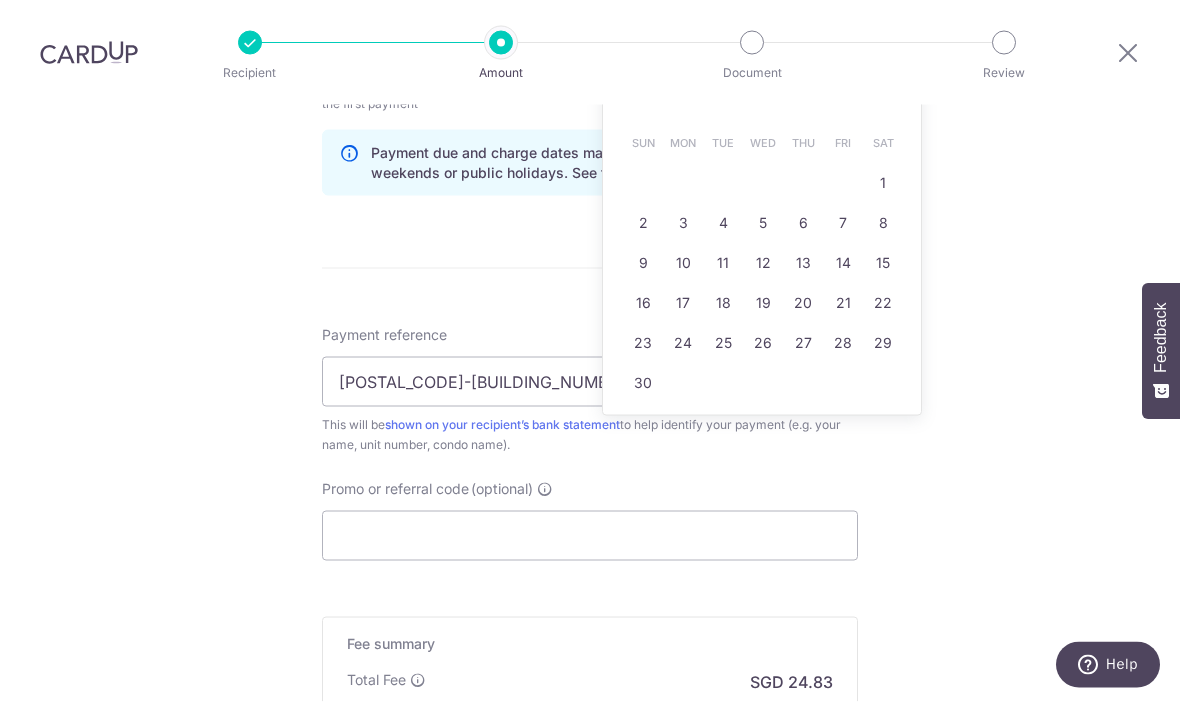 scroll, scrollTop: 1047, scrollLeft: 0, axis: vertical 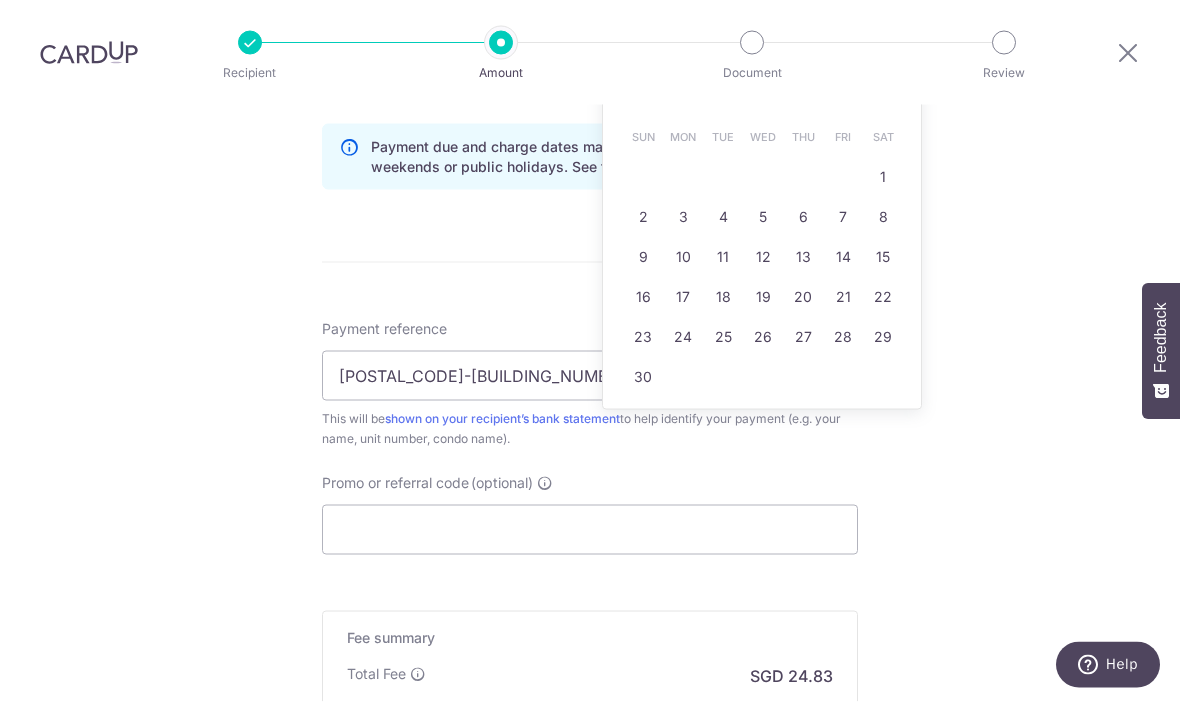click on "12" at bounding box center [763, 257] 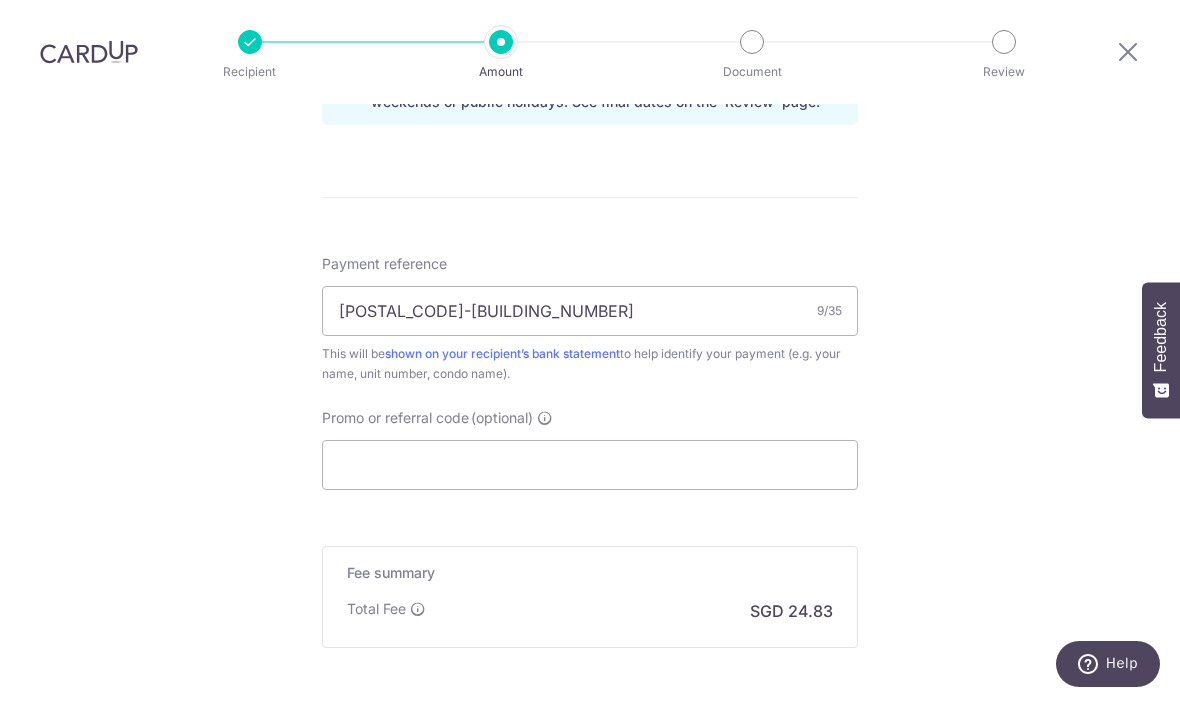 scroll, scrollTop: 1117, scrollLeft: 0, axis: vertical 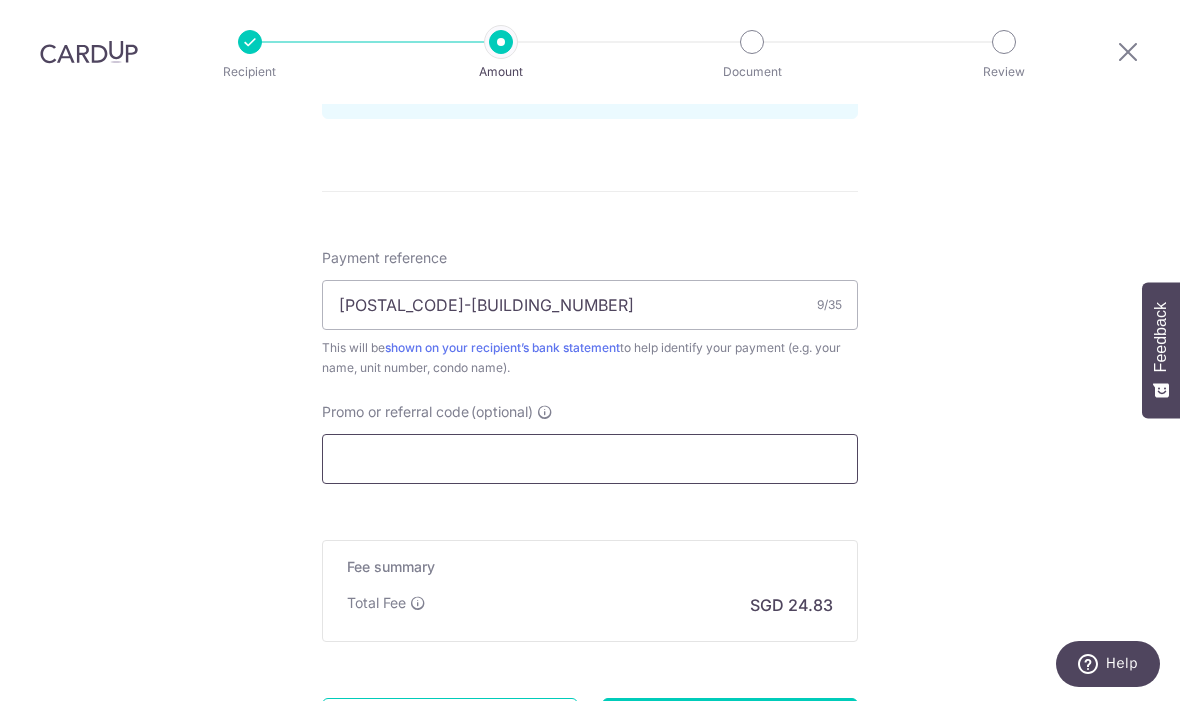 click on "Promo or referral code
(optional)" at bounding box center [590, 460] 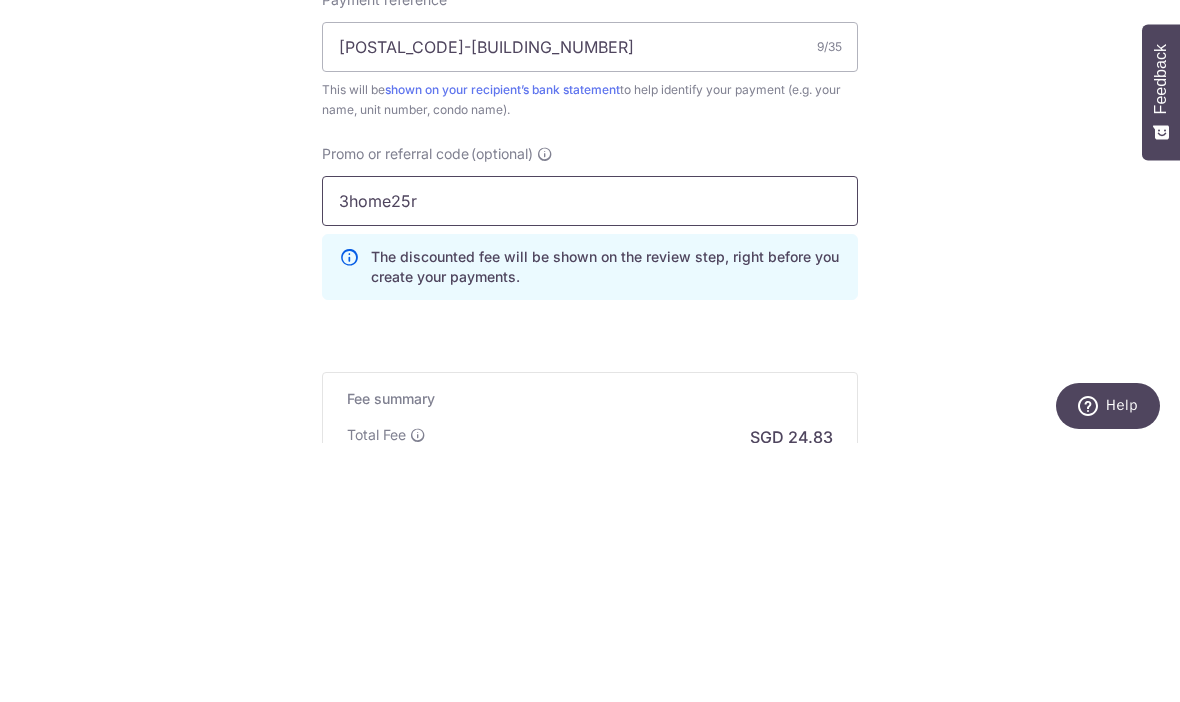 type on "3home25r" 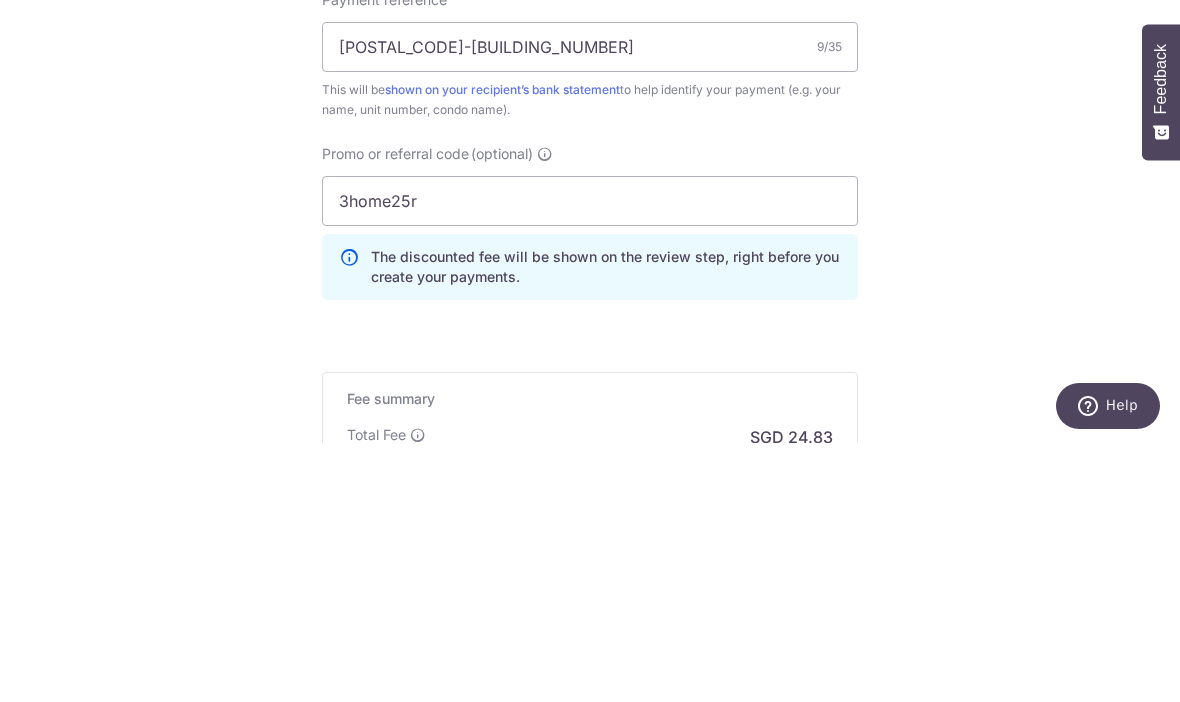 click on "Tell us more about your payment
Enter payment amount
SGD
954.84
954.84
Select Card
**** 7000
Add credit card
Your Cards
**** 7000
**** 6891
Secure 256-bit SSL
Text
New card details
Card
Secure 256-bit SSL" at bounding box center (590, -12) 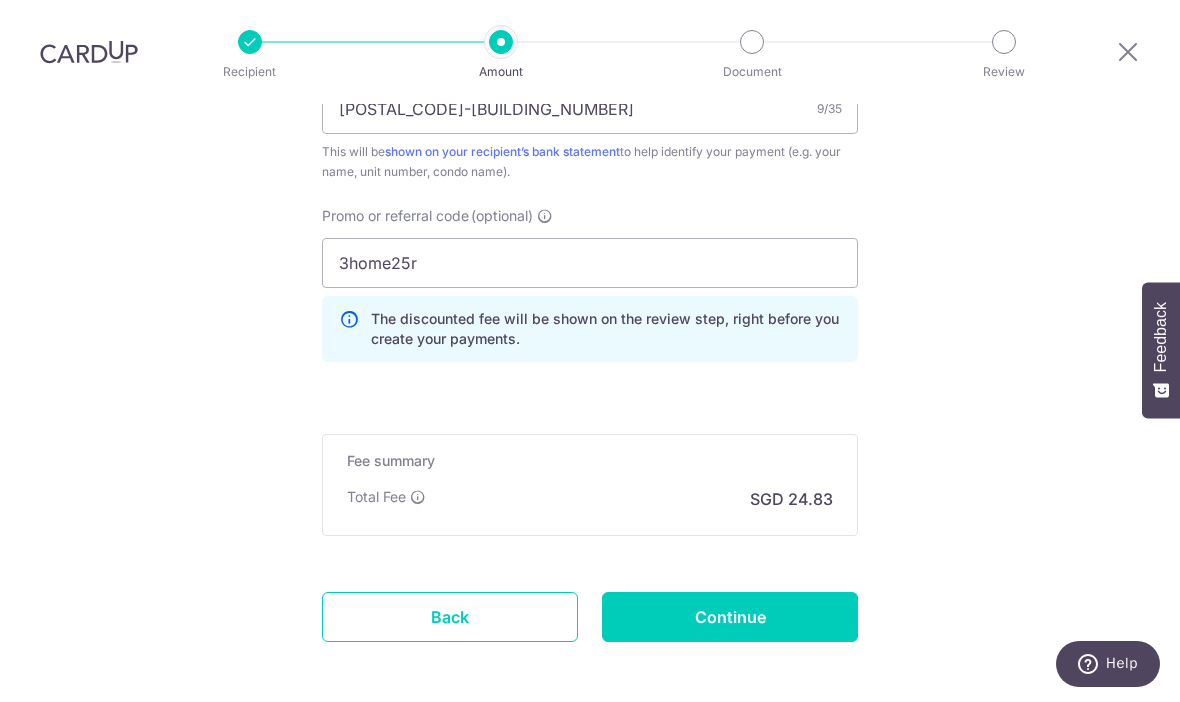 scroll, scrollTop: 1323, scrollLeft: 0, axis: vertical 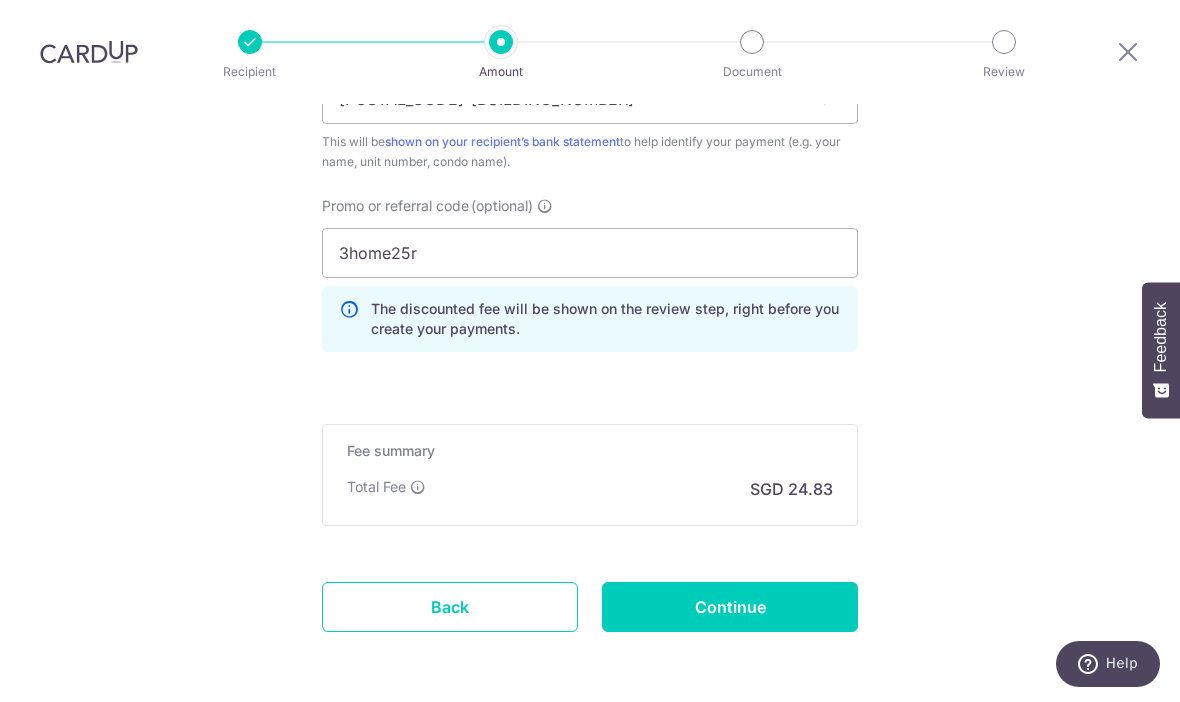 click on "Continue" at bounding box center (730, 608) 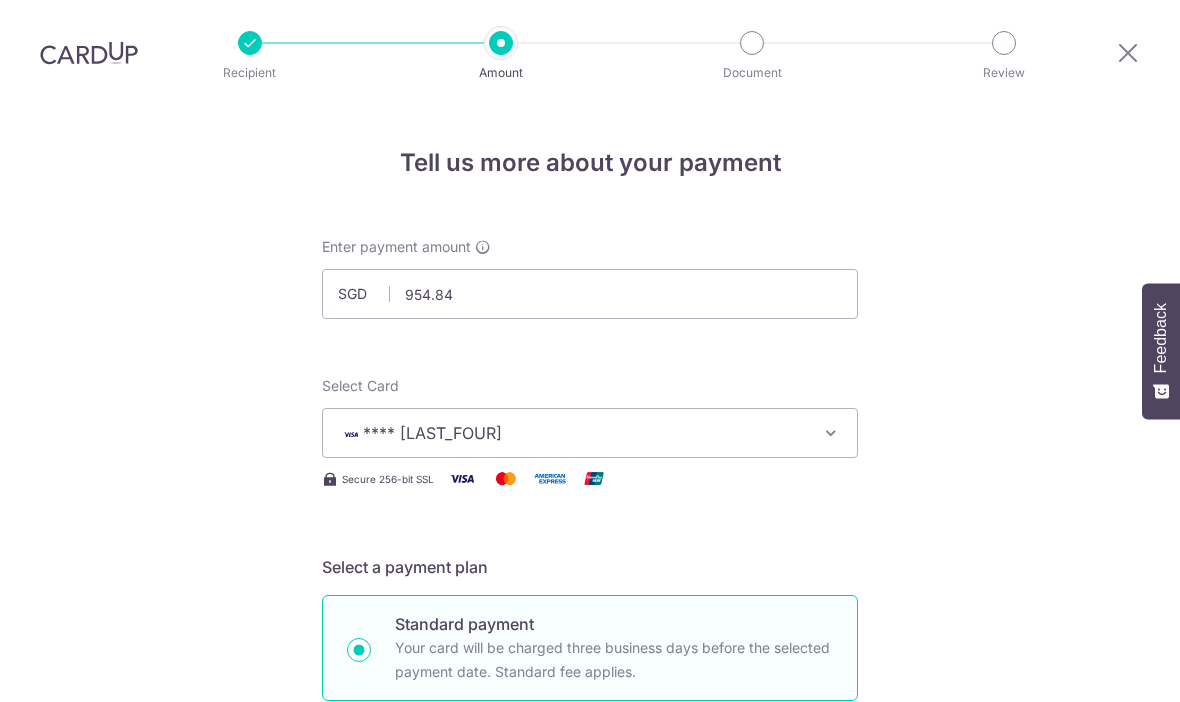 scroll, scrollTop: 69, scrollLeft: 0, axis: vertical 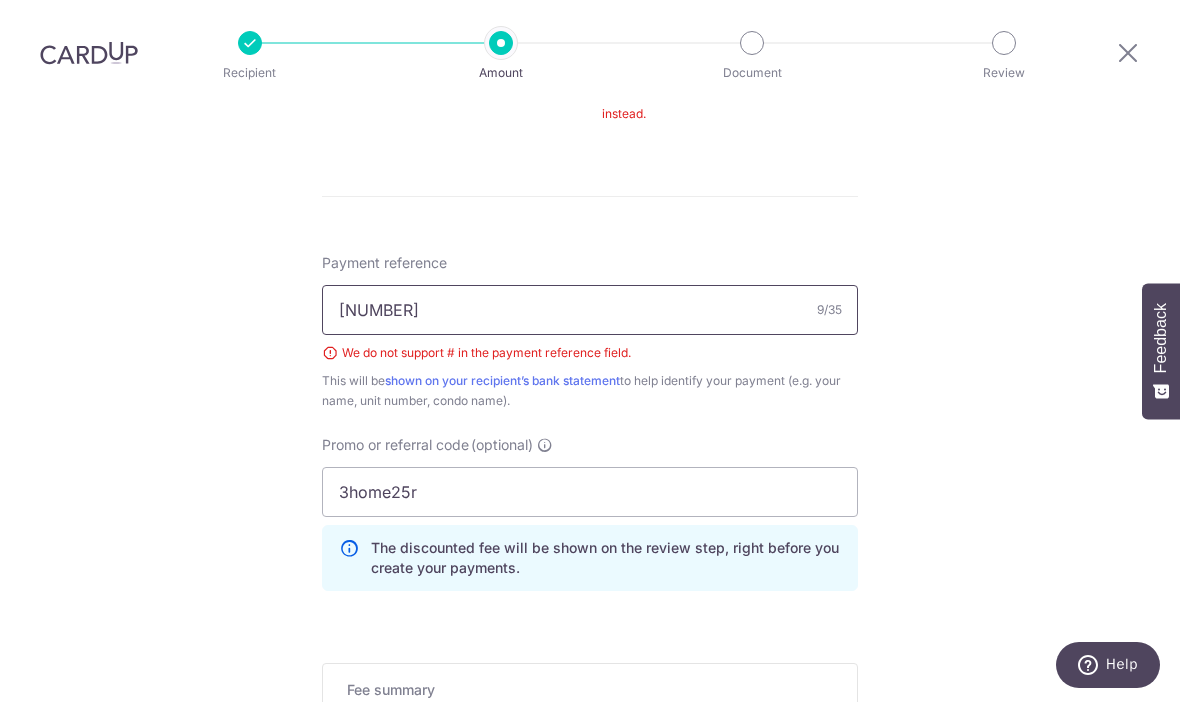 click on "[NUMBER]" at bounding box center (590, 310) 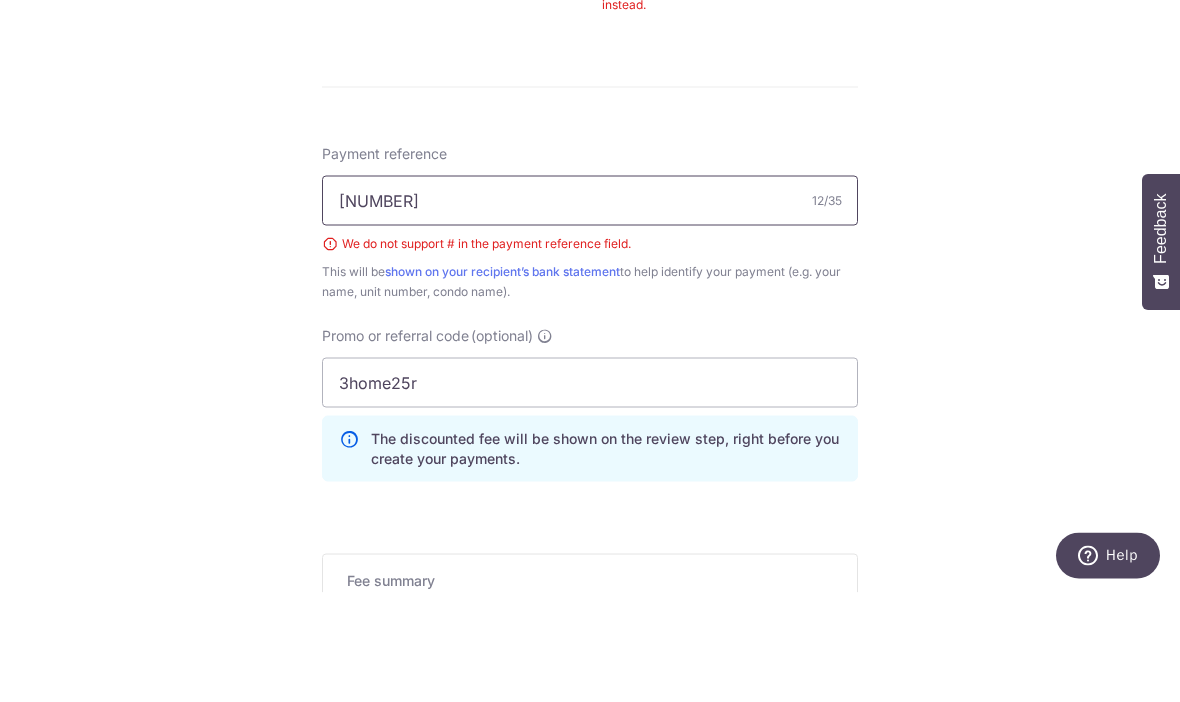 click on "[NUMBER]" at bounding box center [590, 310] 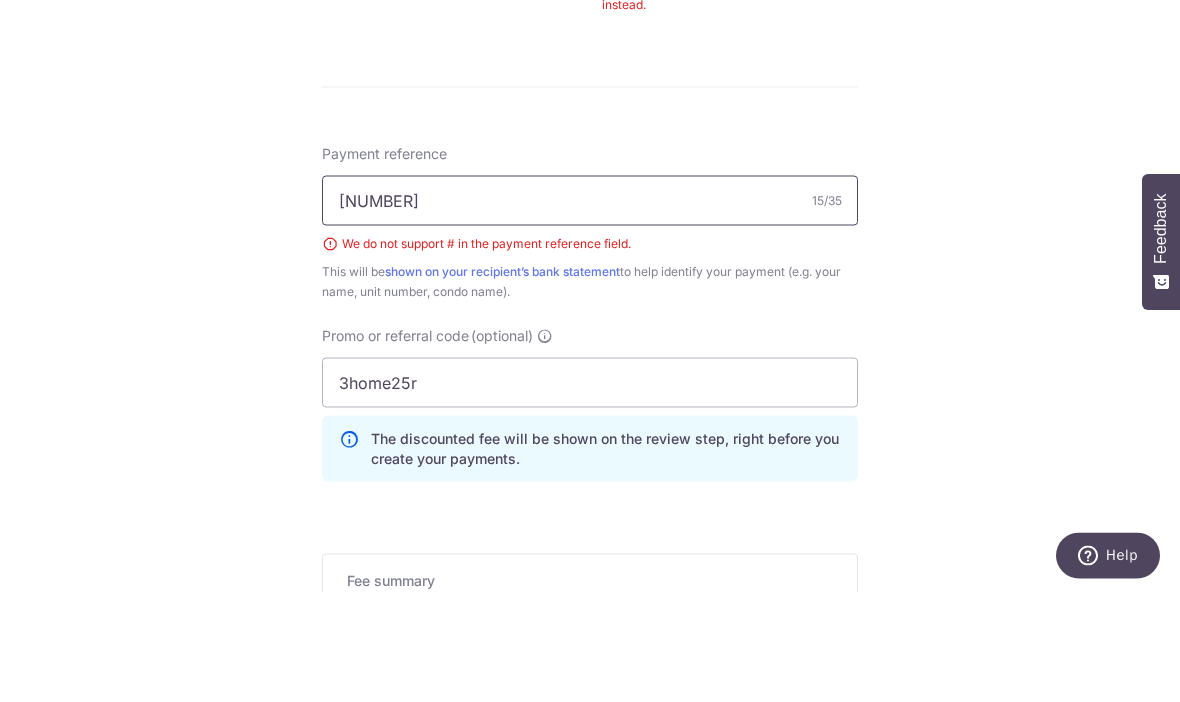 type on "[NUMBER]" 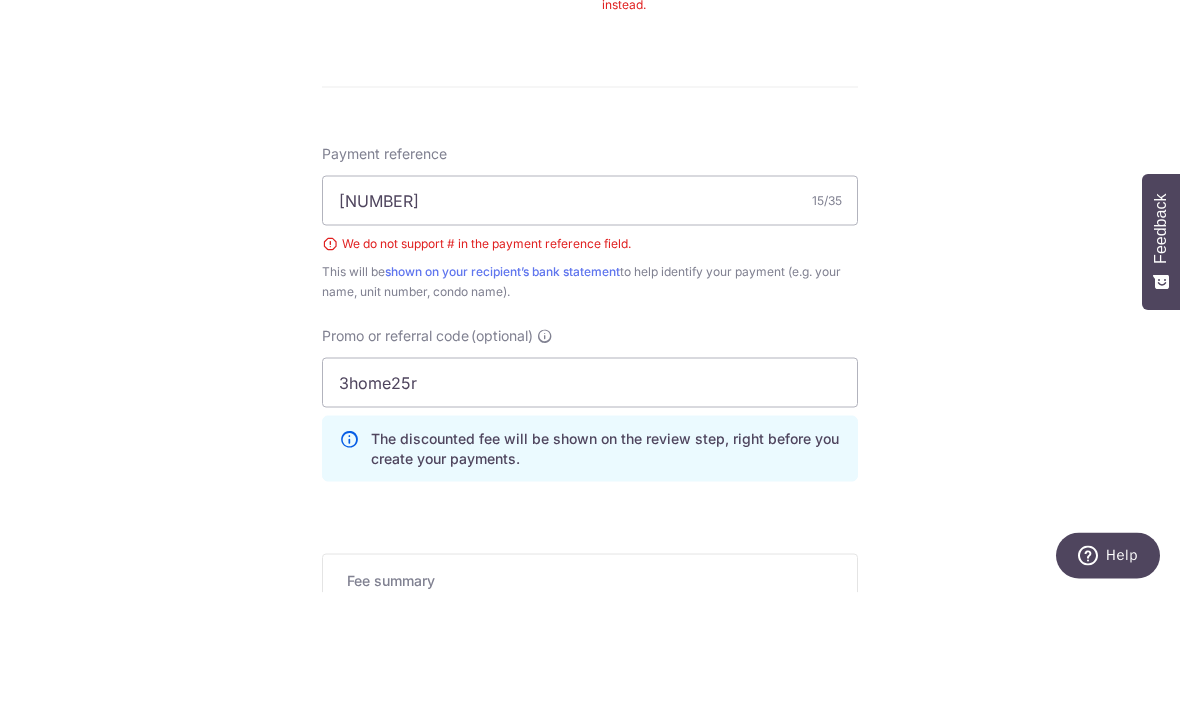click on "Tell us more about your payment
SGD
[AMOUNT]
[AMOUNT]
Select Card
**** [LAST_FOUR]
Add credit card
Your Cards
**** [LAST_FOUR]
**** [LAST_FOUR]
Secure 256-bit SSL
Text
New card details
Card
Secure 256-bit SSL" at bounding box center [590, 17] 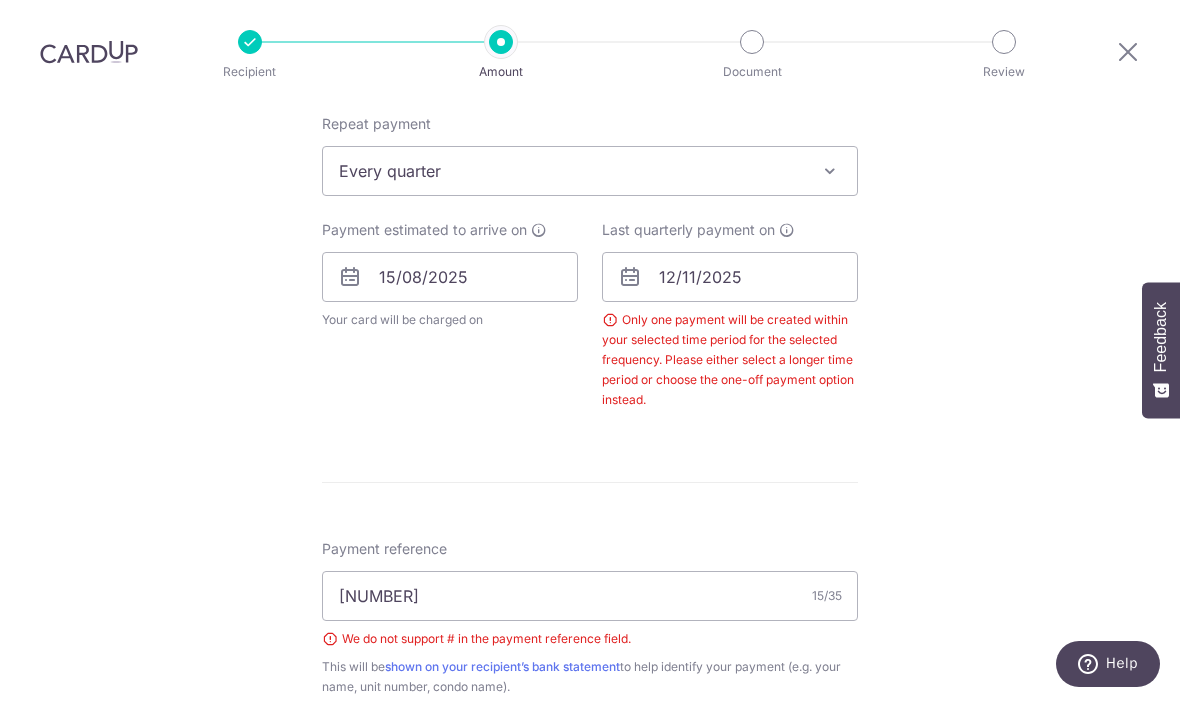 scroll, scrollTop: 803, scrollLeft: 0, axis: vertical 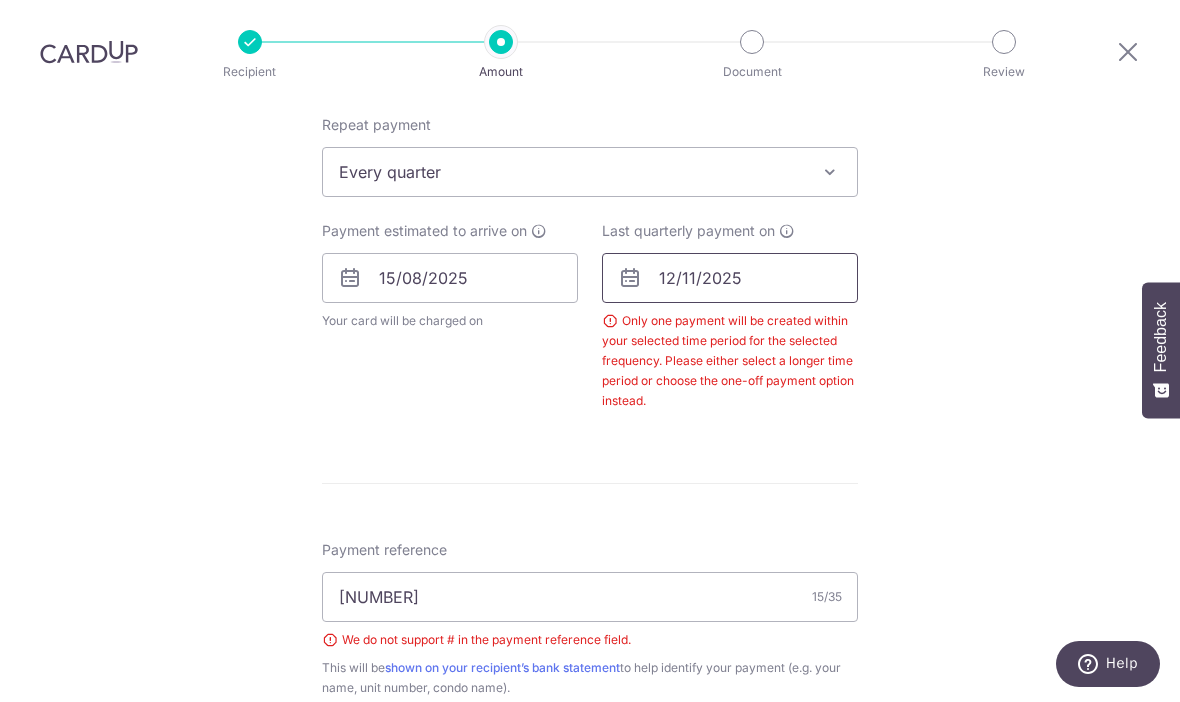 click on "12/11/2025" at bounding box center (730, 279) 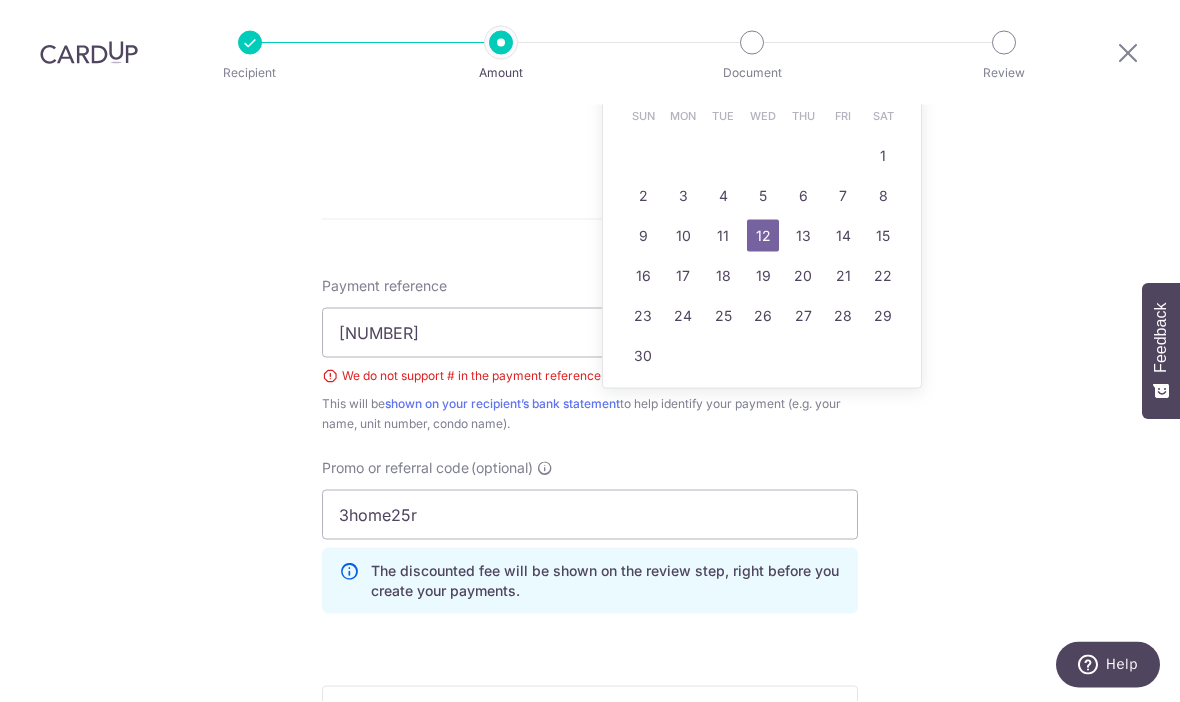 scroll, scrollTop: 1070, scrollLeft: 0, axis: vertical 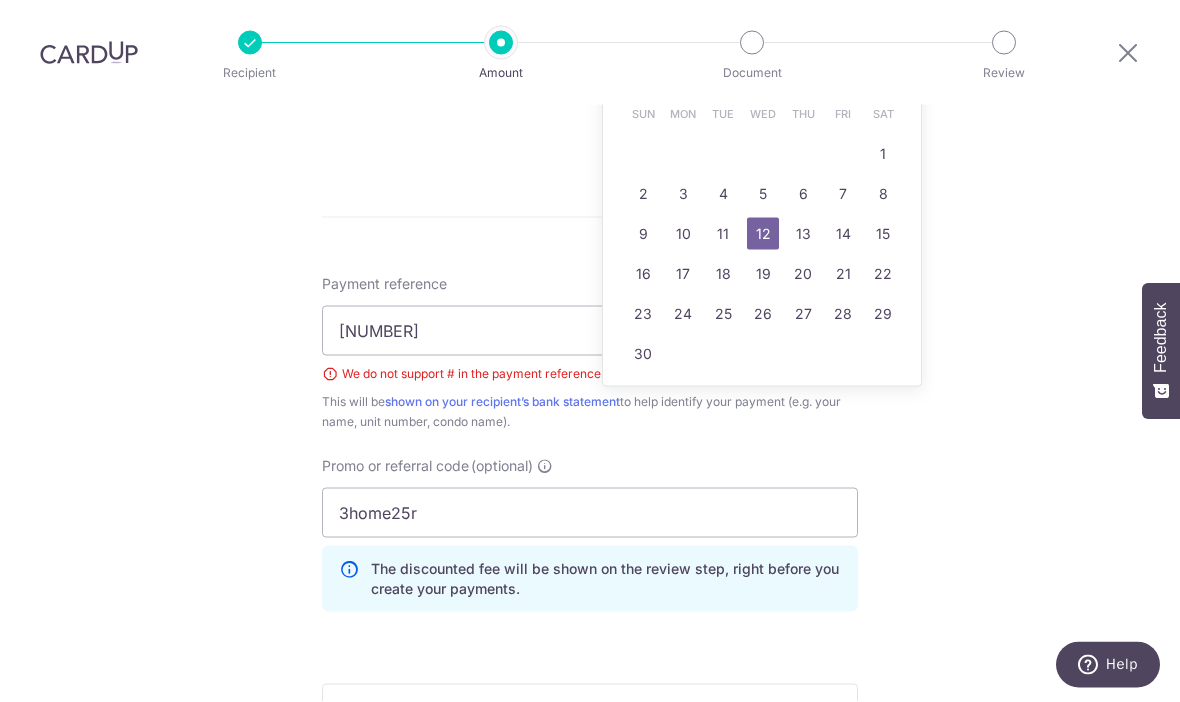 click on "17" at bounding box center [683, 274] 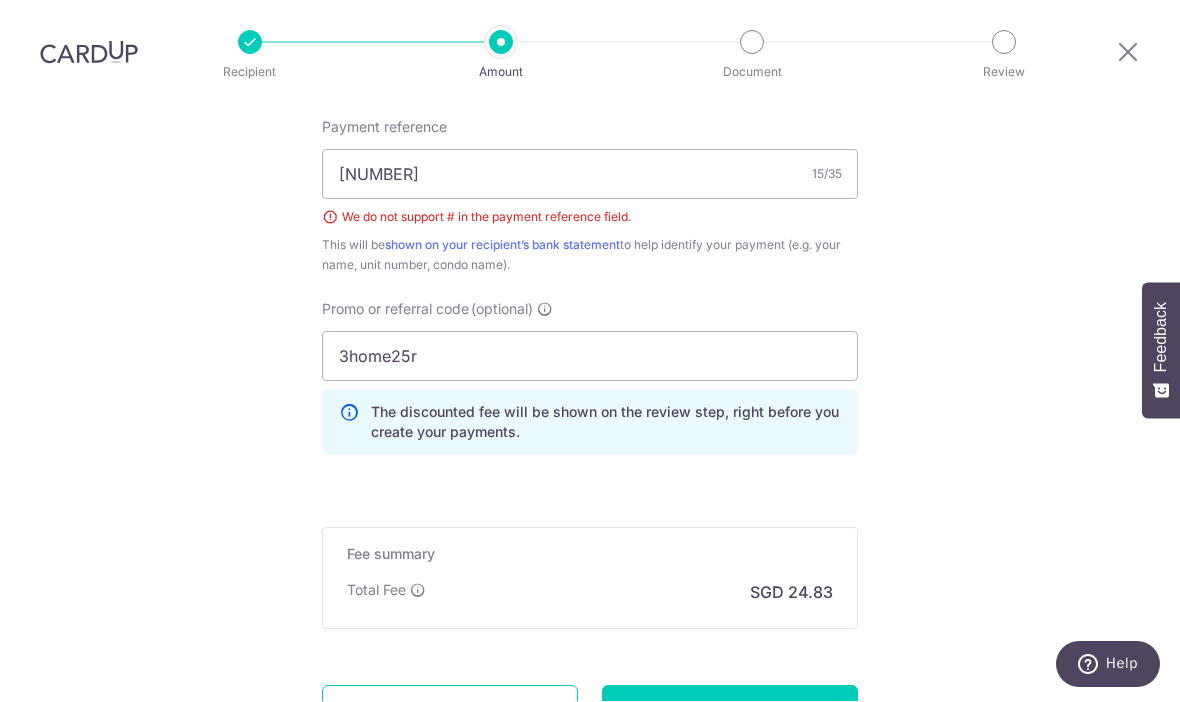 scroll, scrollTop: 1311, scrollLeft: 0, axis: vertical 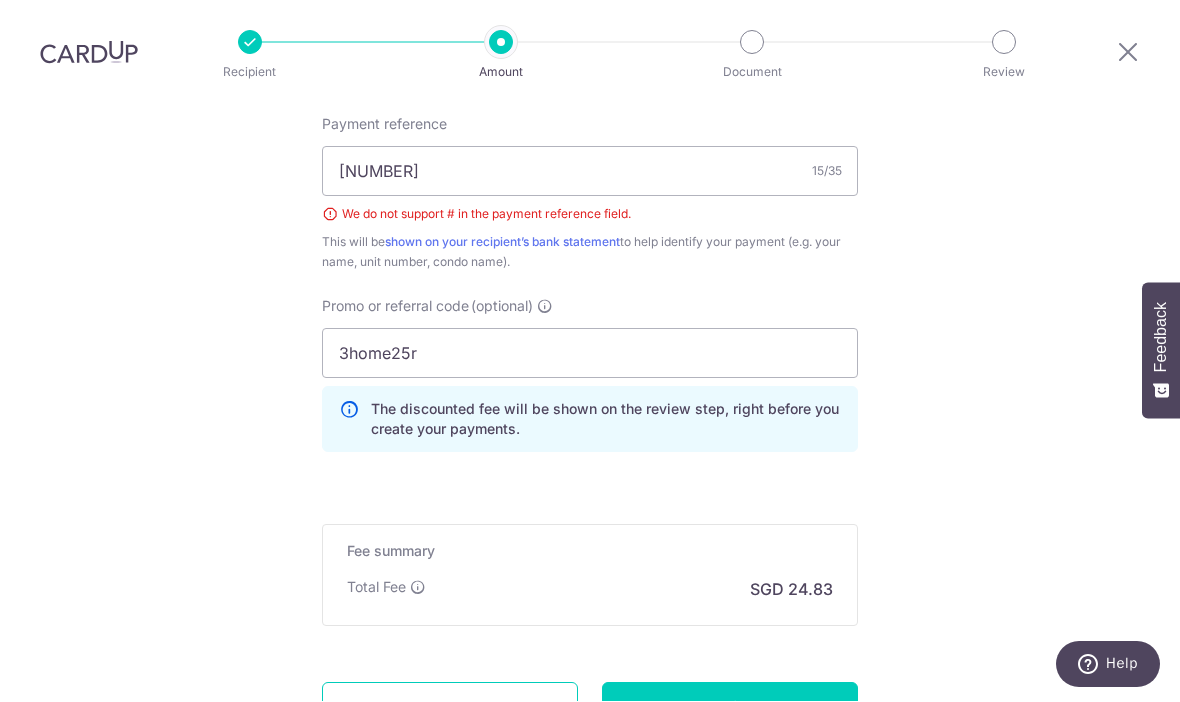 click on "Continue" at bounding box center (730, 708) 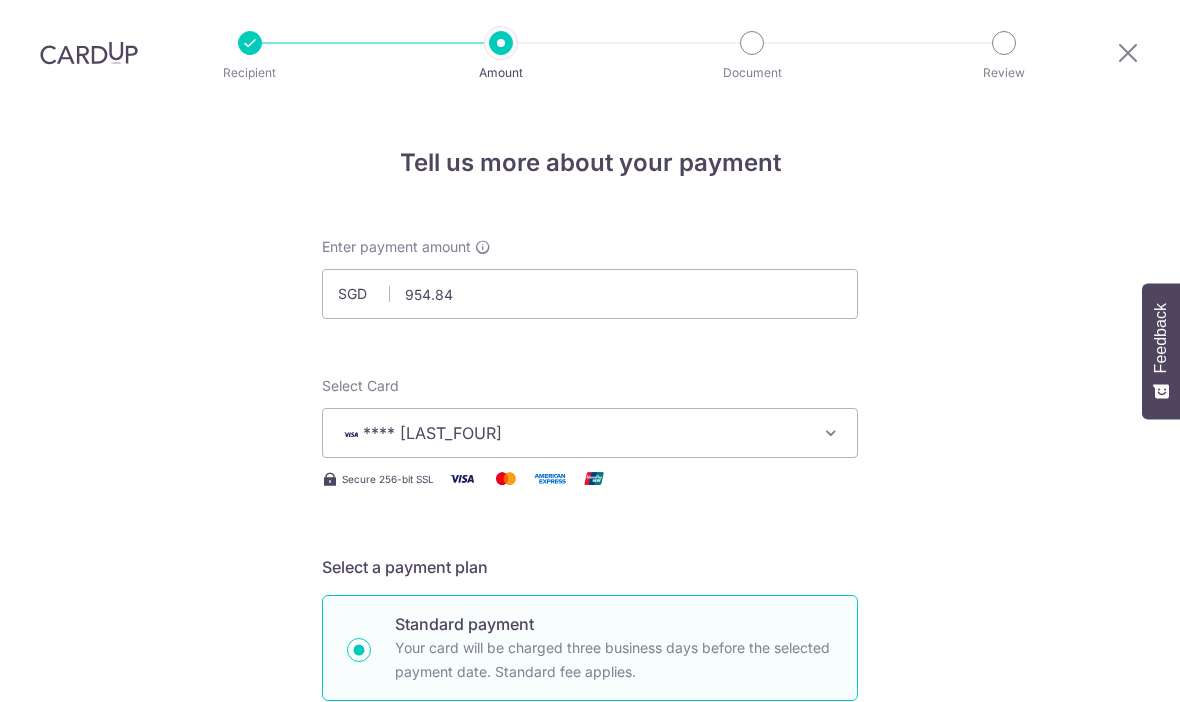 scroll, scrollTop: 69, scrollLeft: 0, axis: vertical 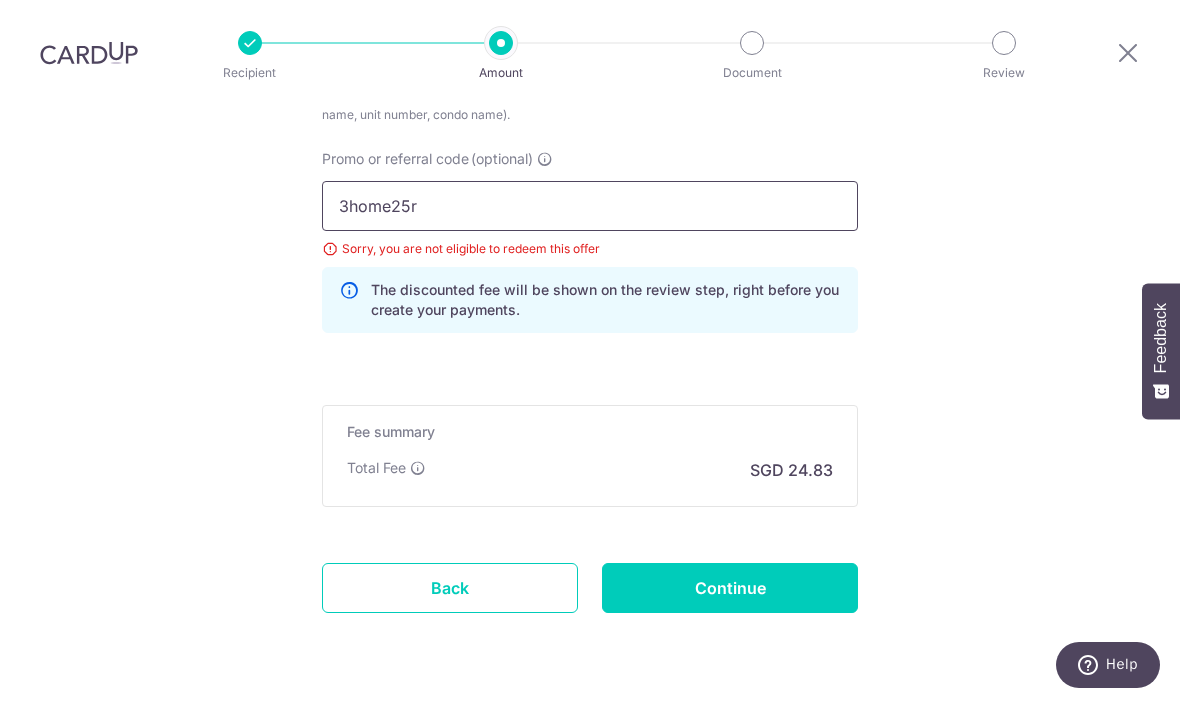 click on "3home25r" at bounding box center [590, 206] 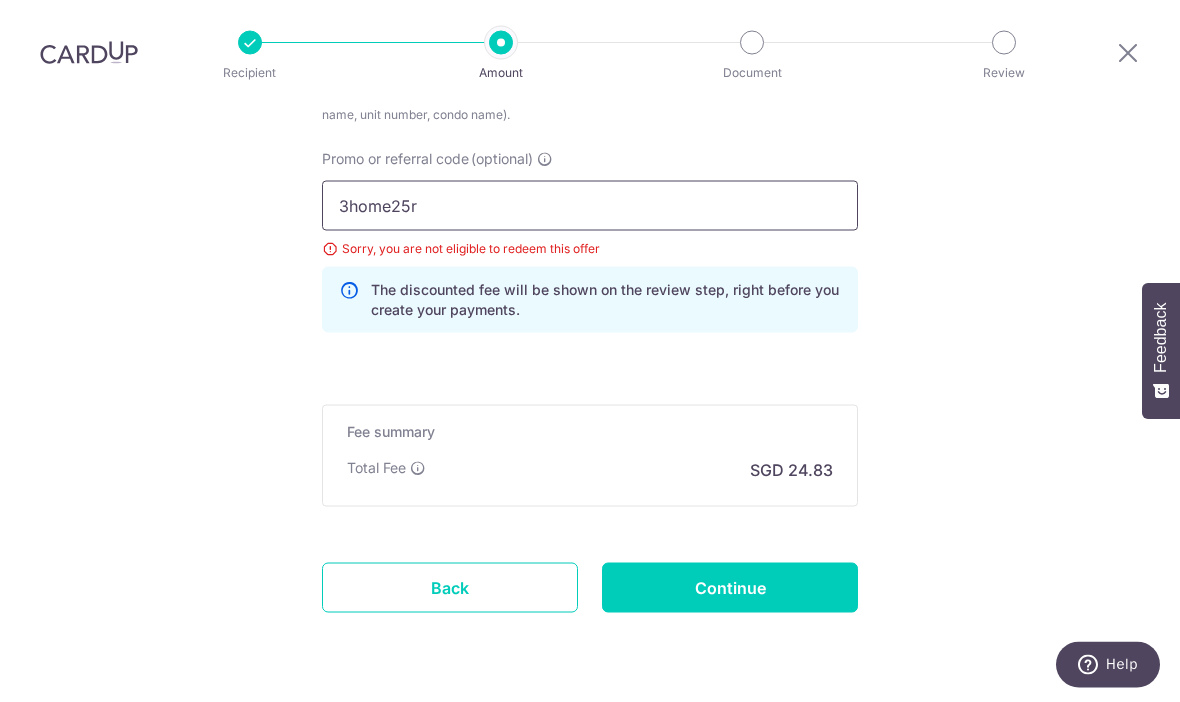 click on "3home25r" at bounding box center [590, 206] 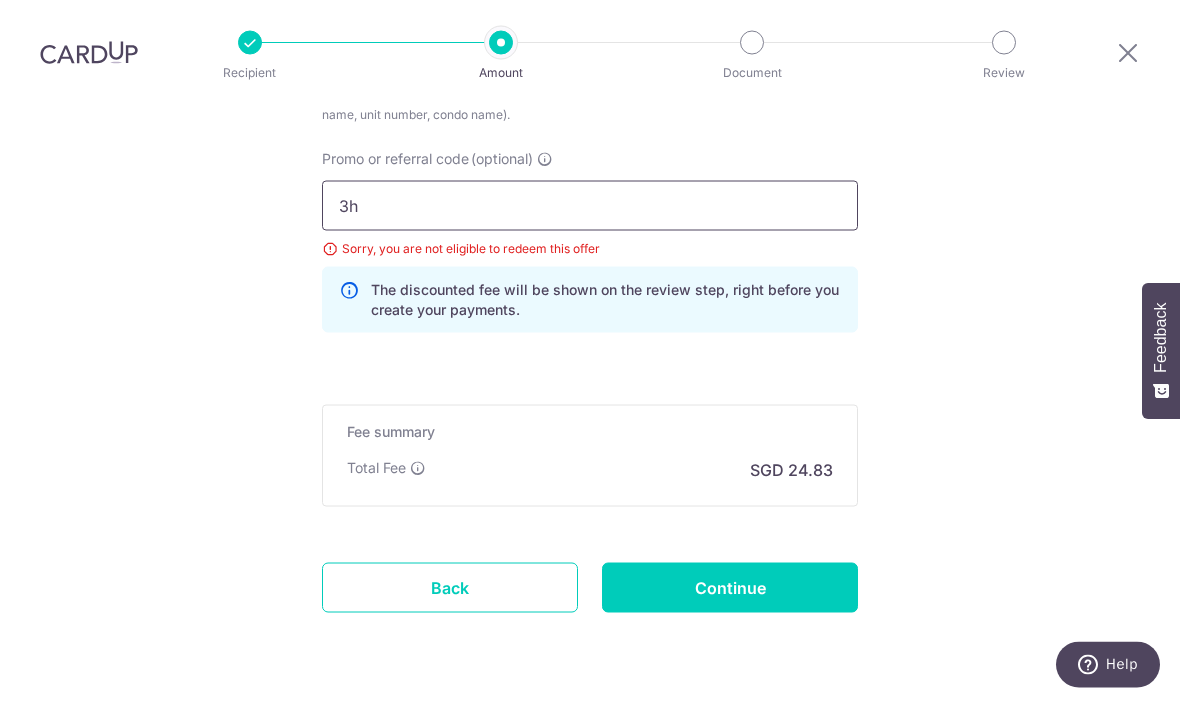 type on "3" 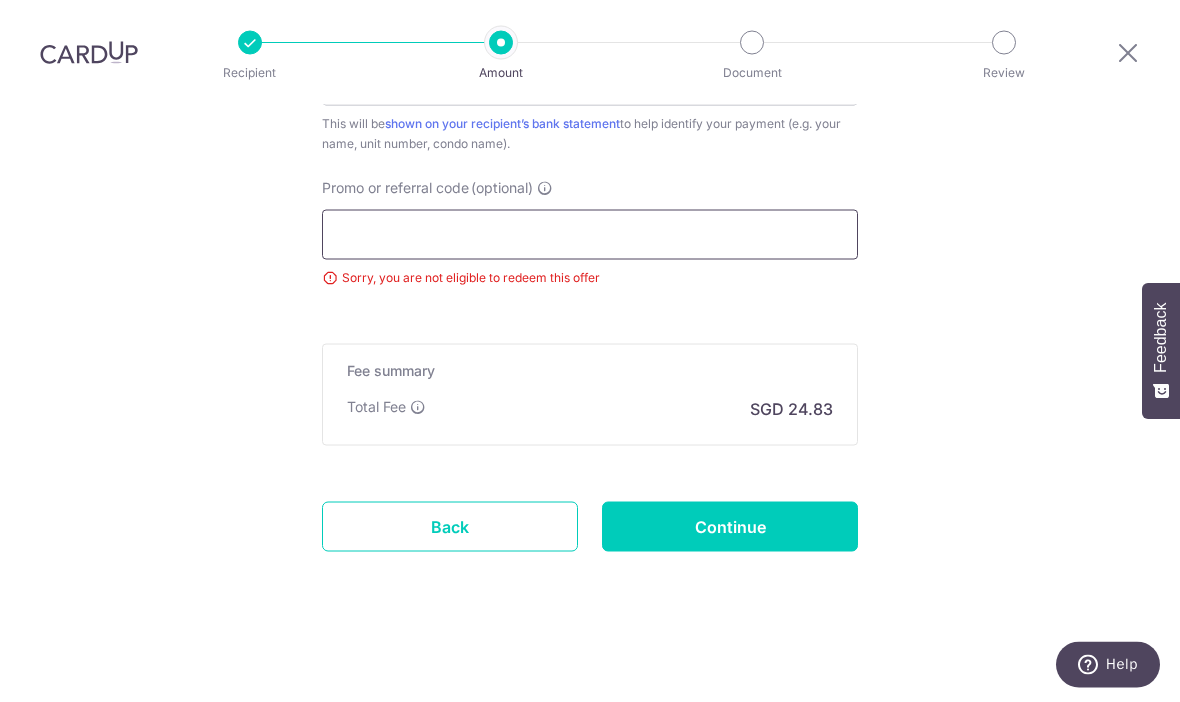 scroll, scrollTop: 1179, scrollLeft: 0, axis: vertical 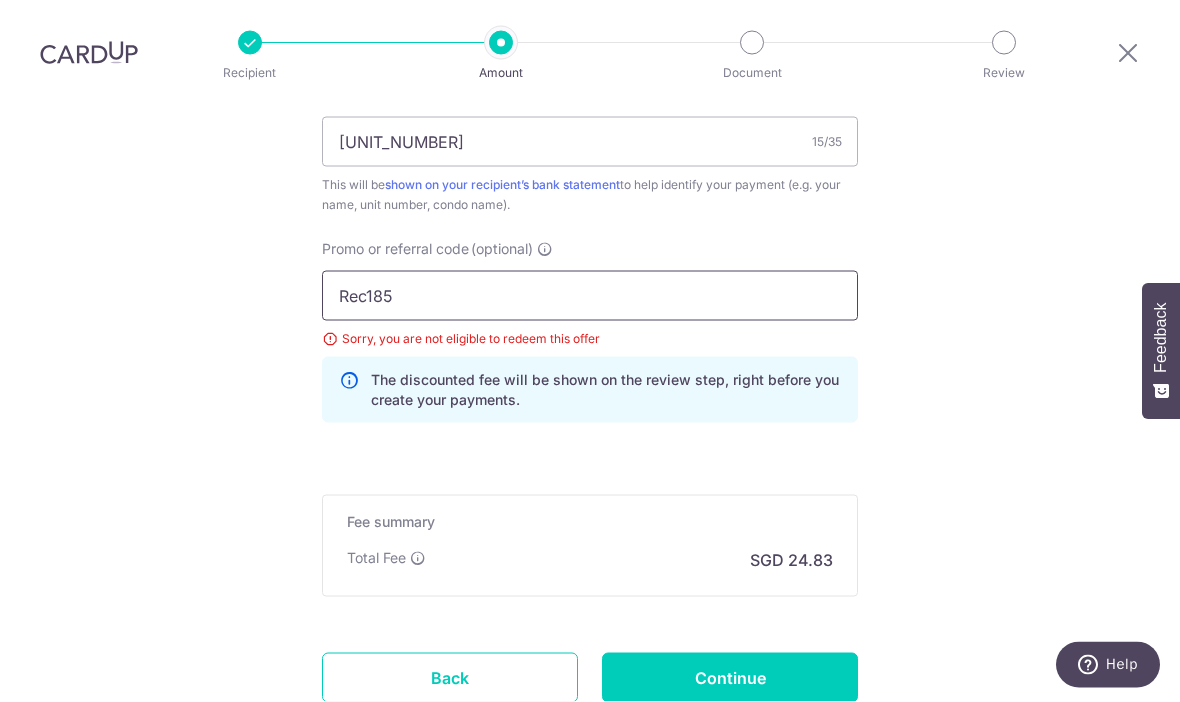 type on "Rec185" 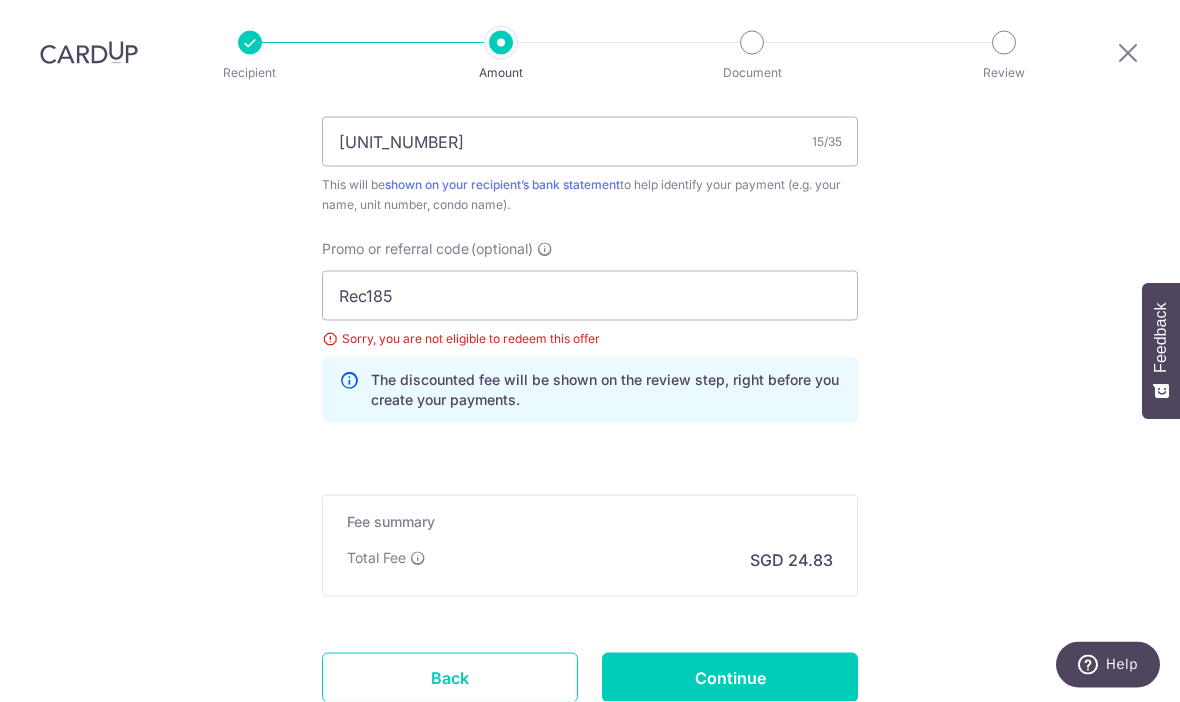 click on "Tell us more about your payment
SGD
[AMOUNT]
[AMOUNT]
Select Card
**** [LAST_FOUR]
Add credit card
Your Cards
**** [LAST_FOUR]
**** [LAST_FOUR]
Secure 256-bit SSL
Text
New card details
Card
Secure 256-bit SSL" at bounding box center [590, -111] 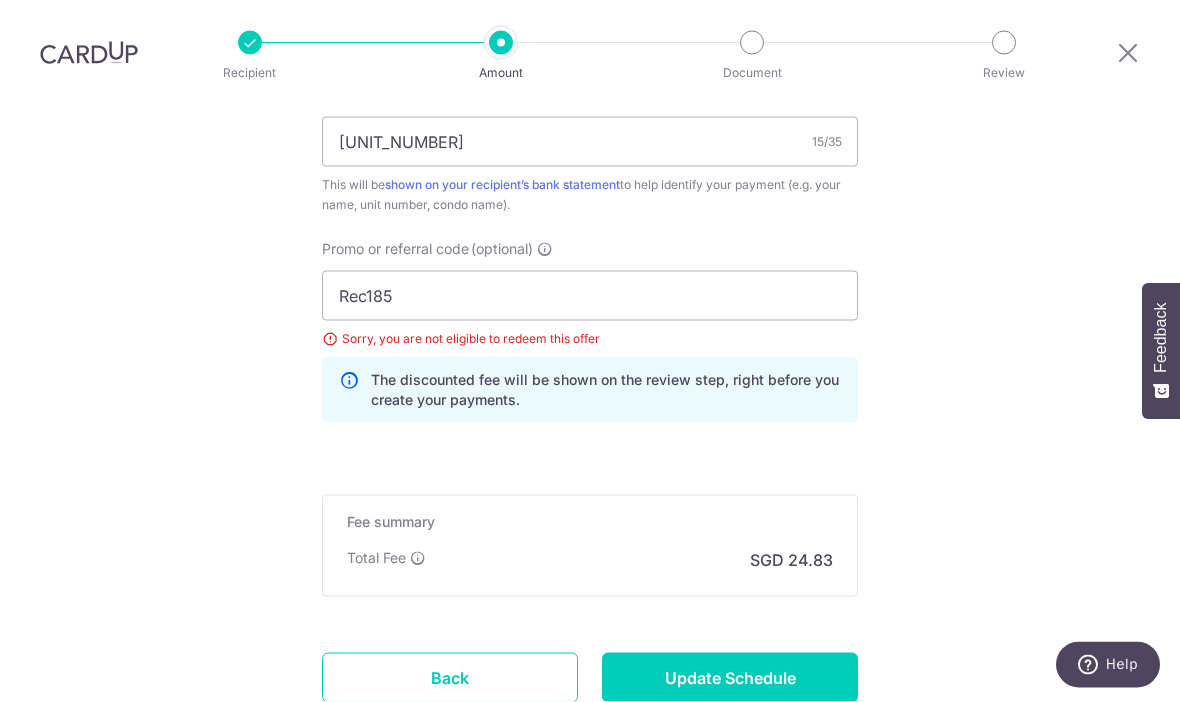 scroll, scrollTop: 69, scrollLeft: 0, axis: vertical 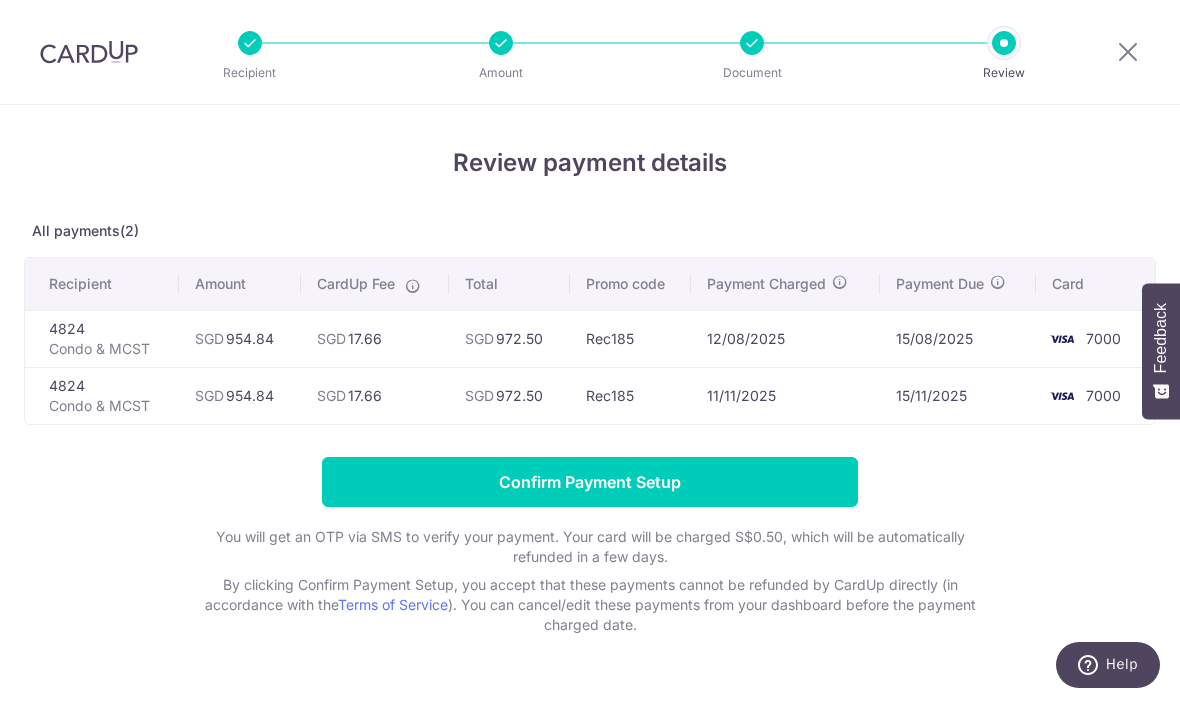 click on "Confirm Payment Setup" at bounding box center [590, 482] 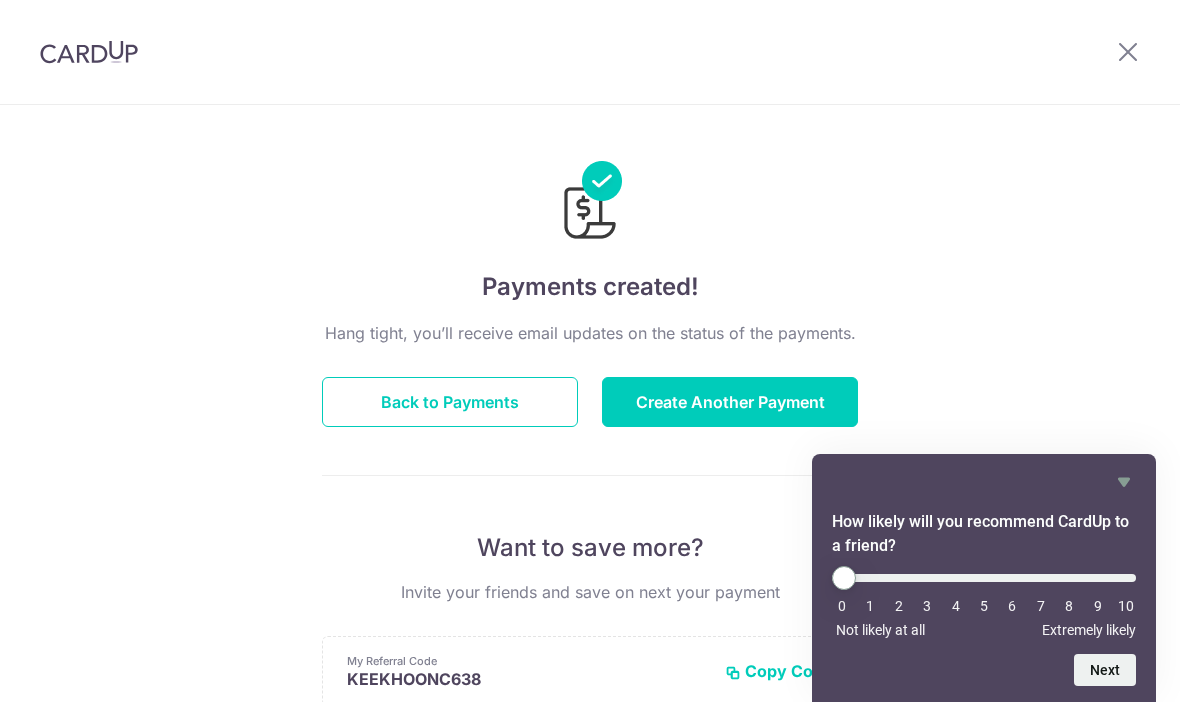 scroll, scrollTop: 0, scrollLeft: 0, axis: both 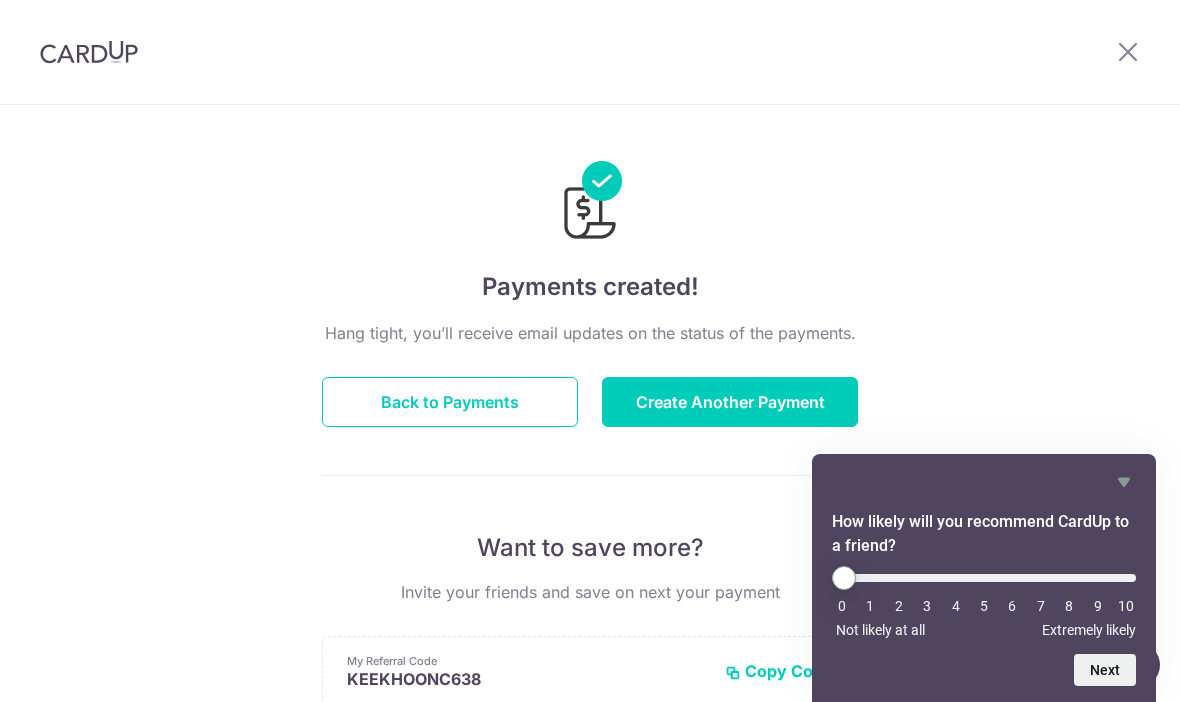click on "Back to Payments" at bounding box center (450, 402) 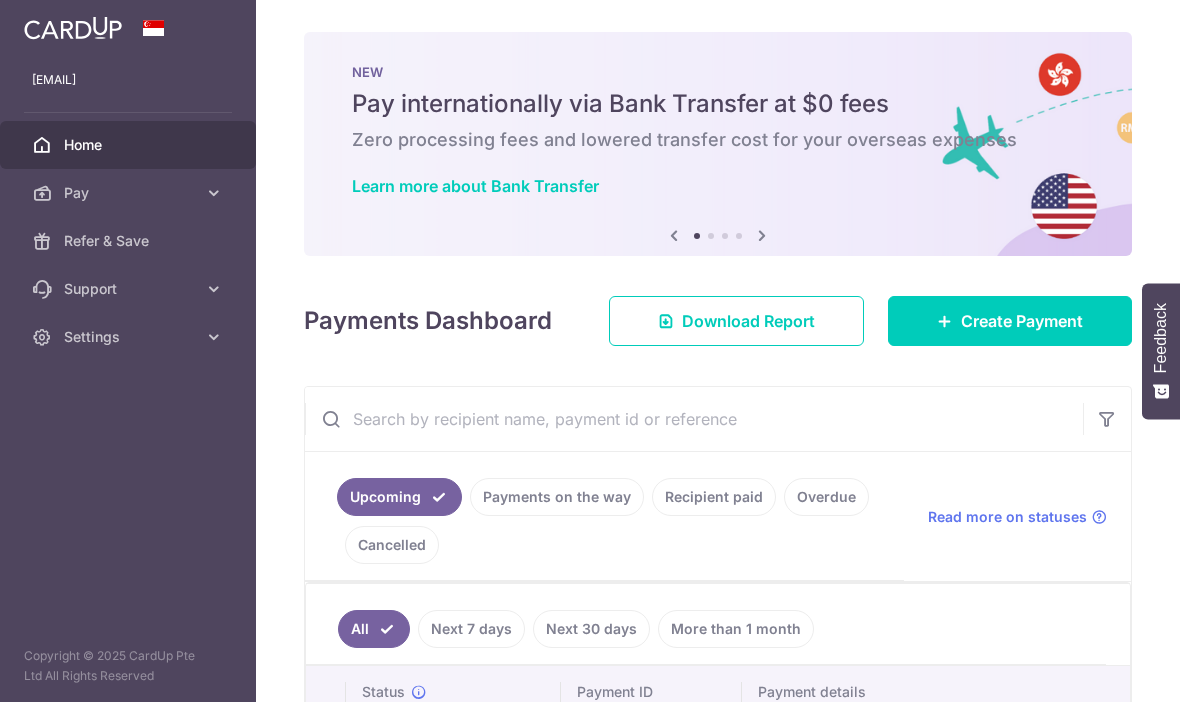scroll, scrollTop: 0, scrollLeft: 0, axis: both 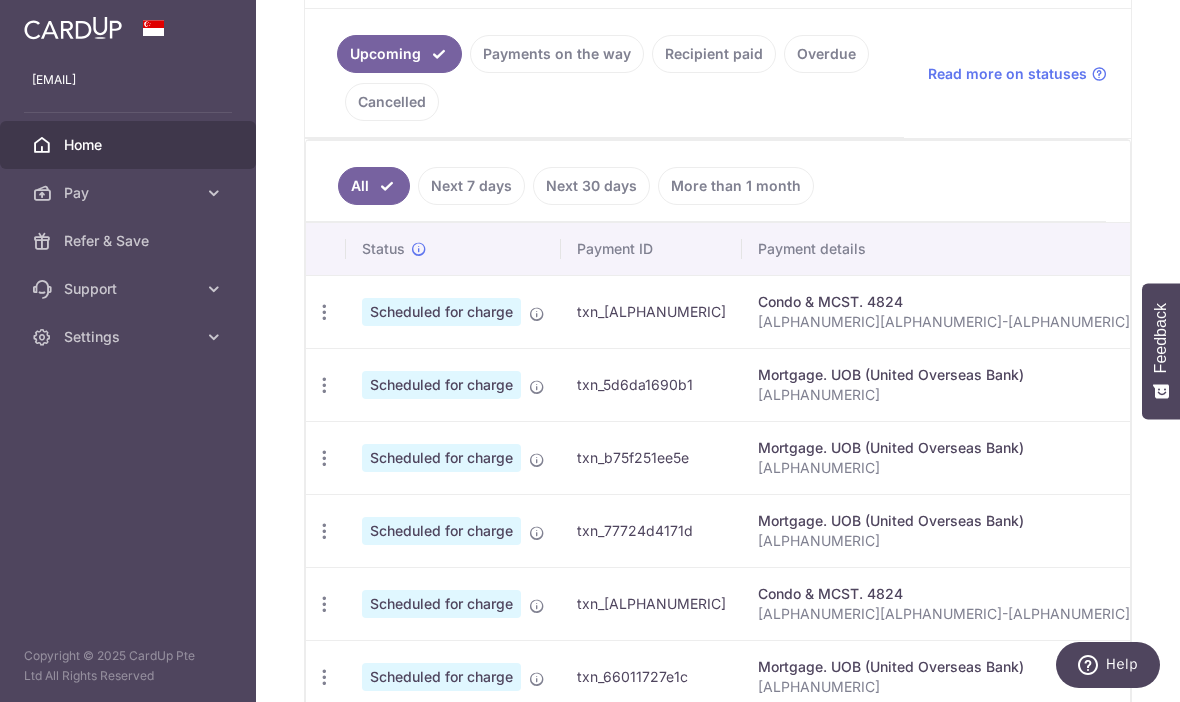 click on "Recipient paid" at bounding box center (714, 54) 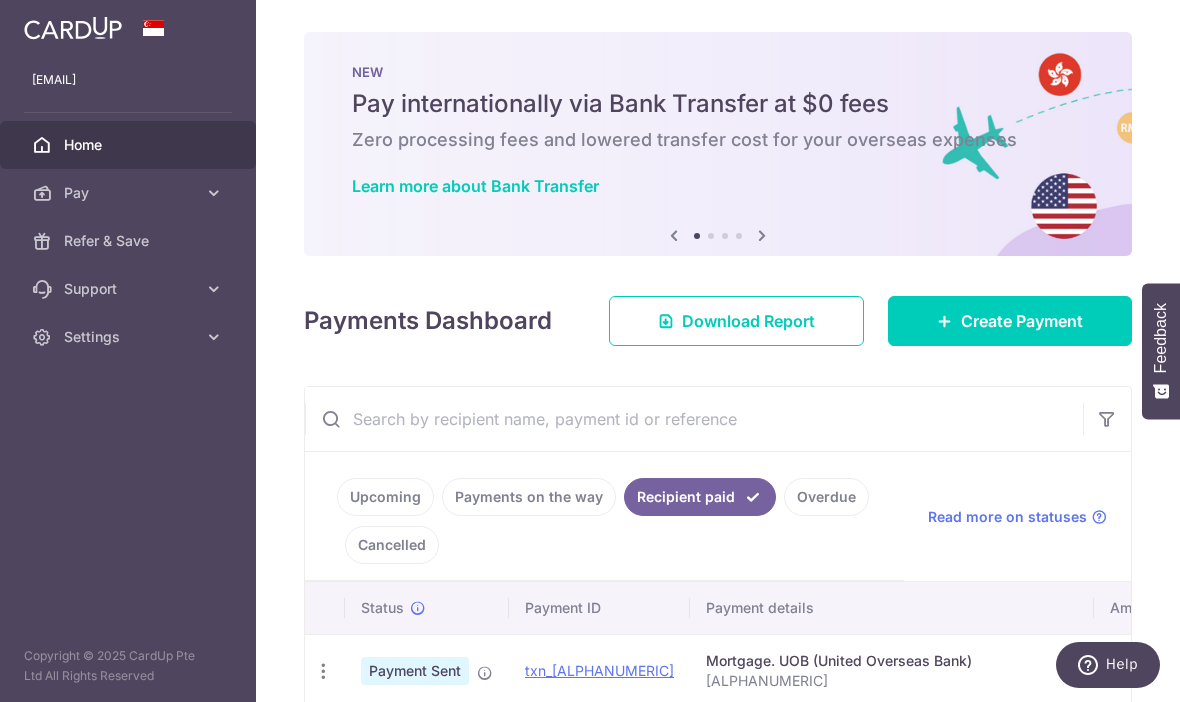 scroll, scrollTop: 0, scrollLeft: 0, axis: both 